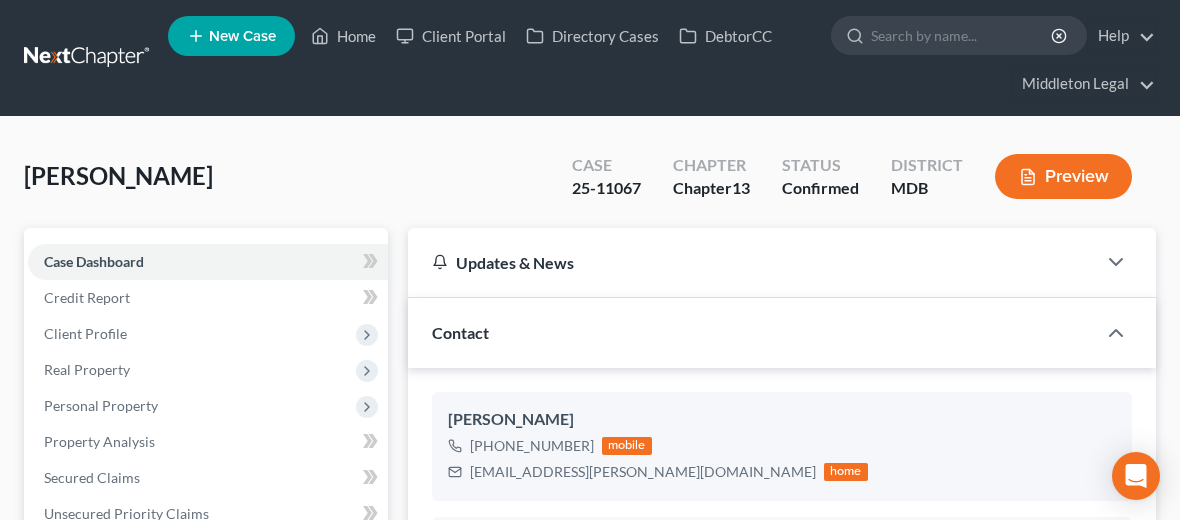 select on "0" 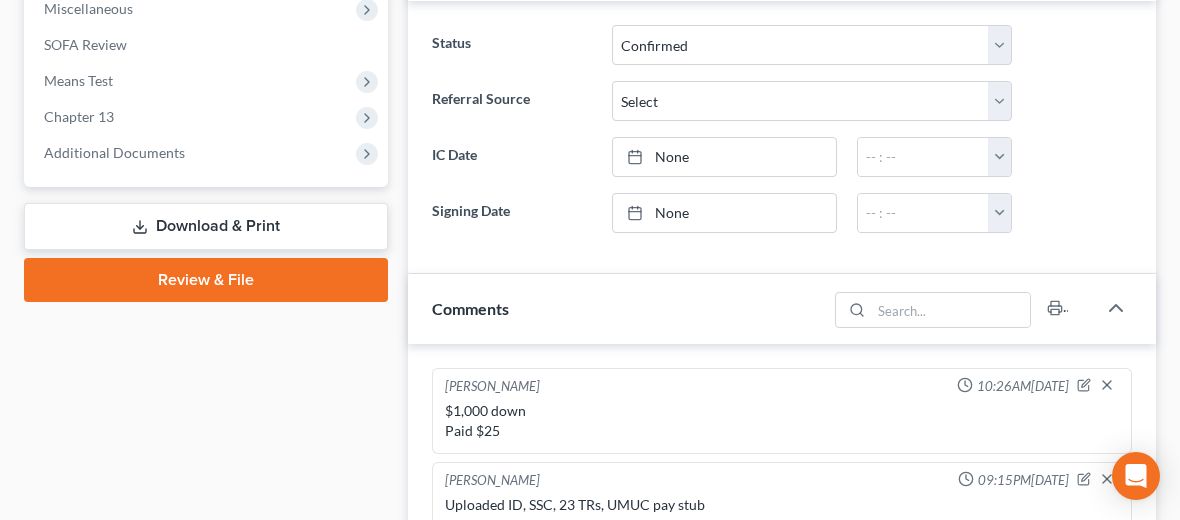 scroll, scrollTop: 757, scrollLeft: 0, axis: vertical 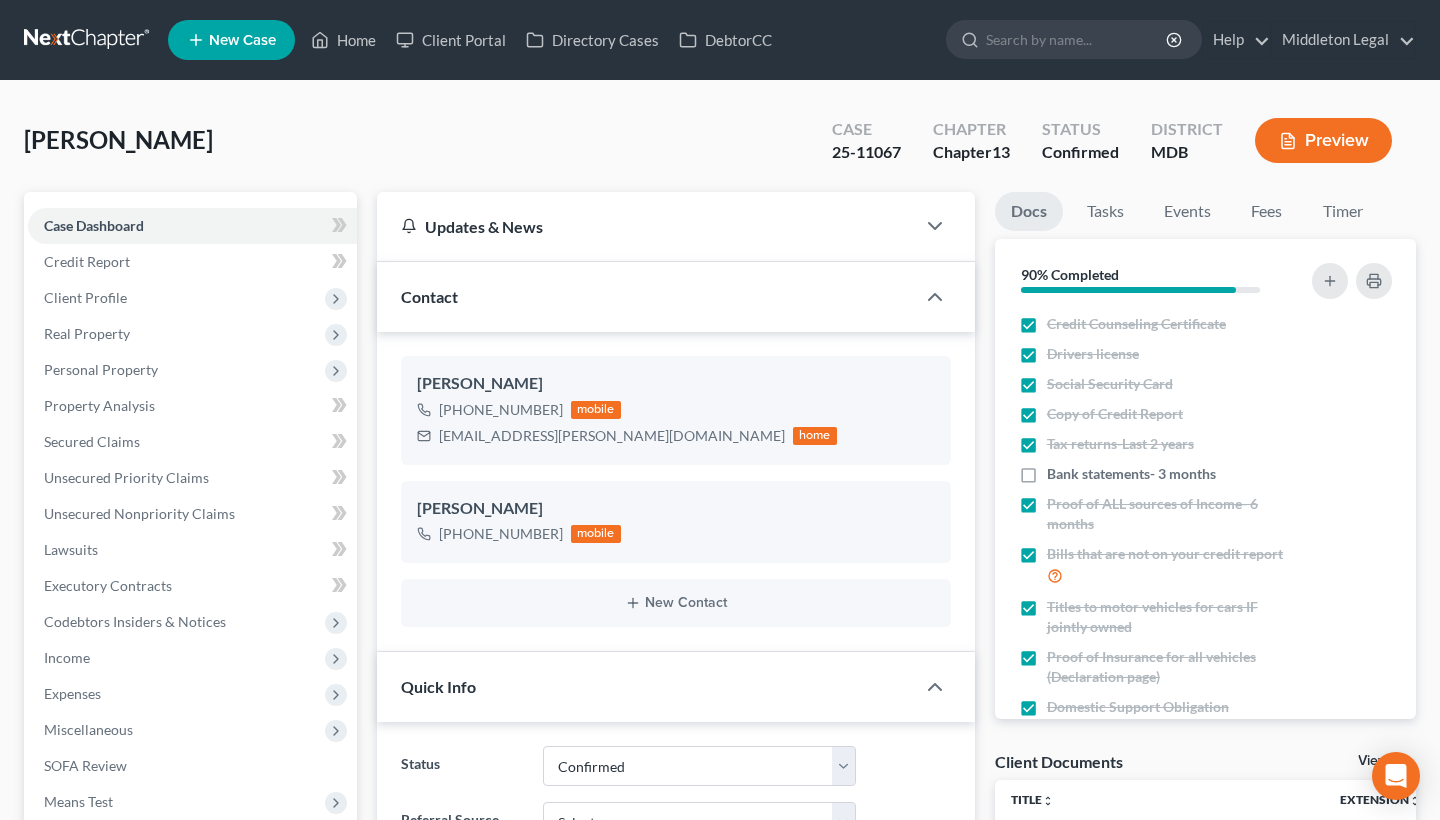 click at bounding box center (88, 40) 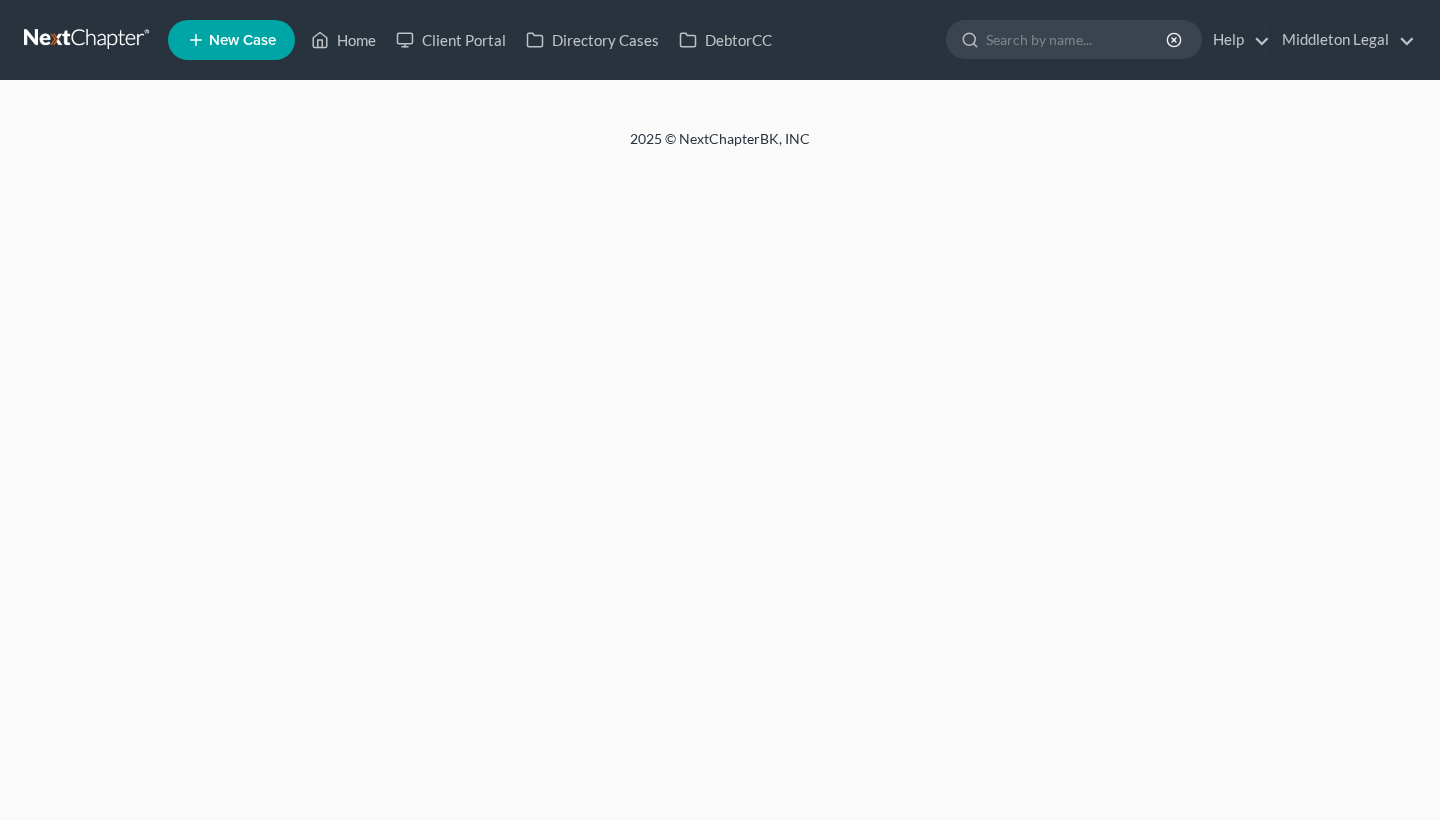 scroll, scrollTop: 0, scrollLeft: 0, axis: both 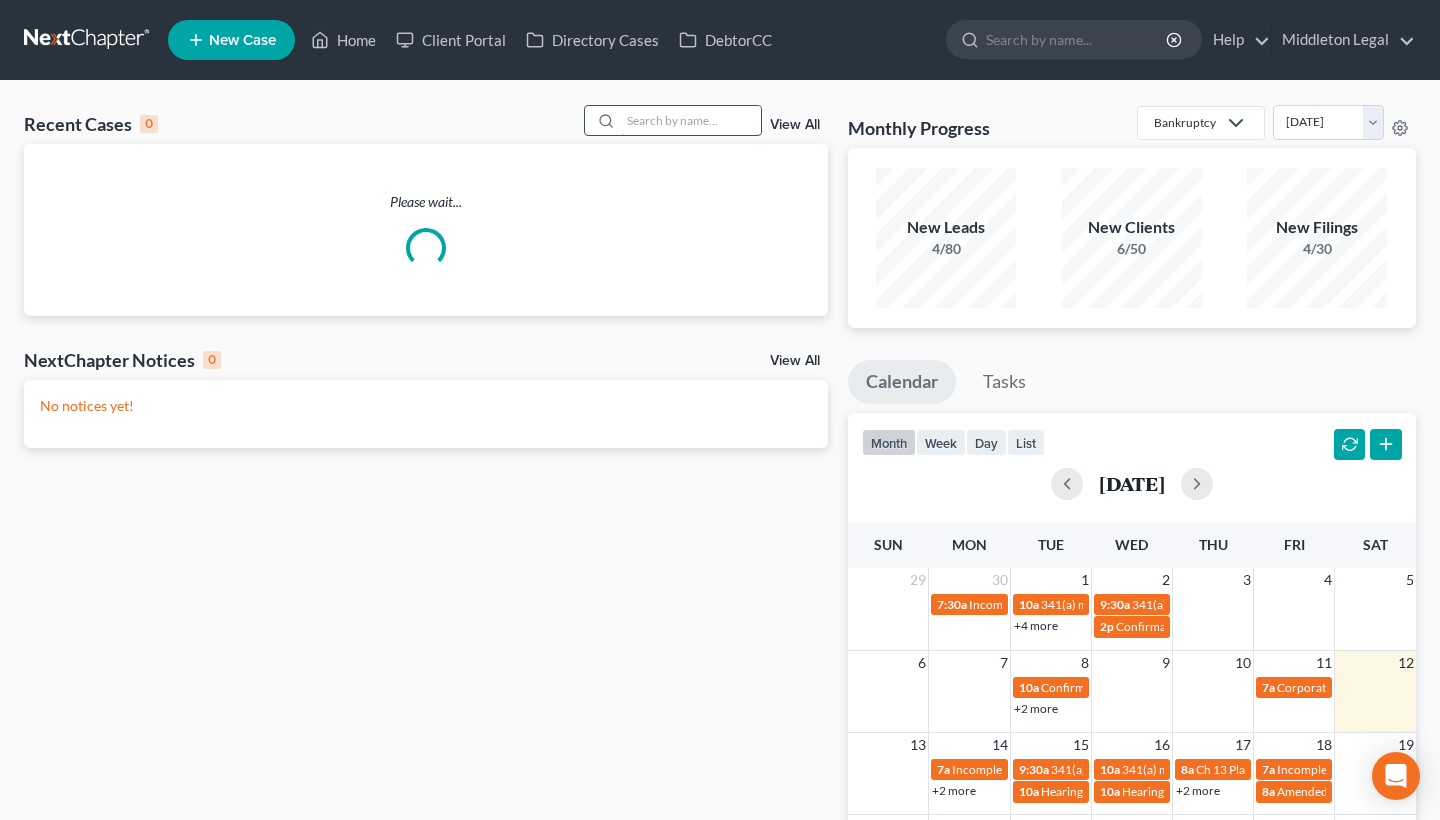 click at bounding box center [691, 120] 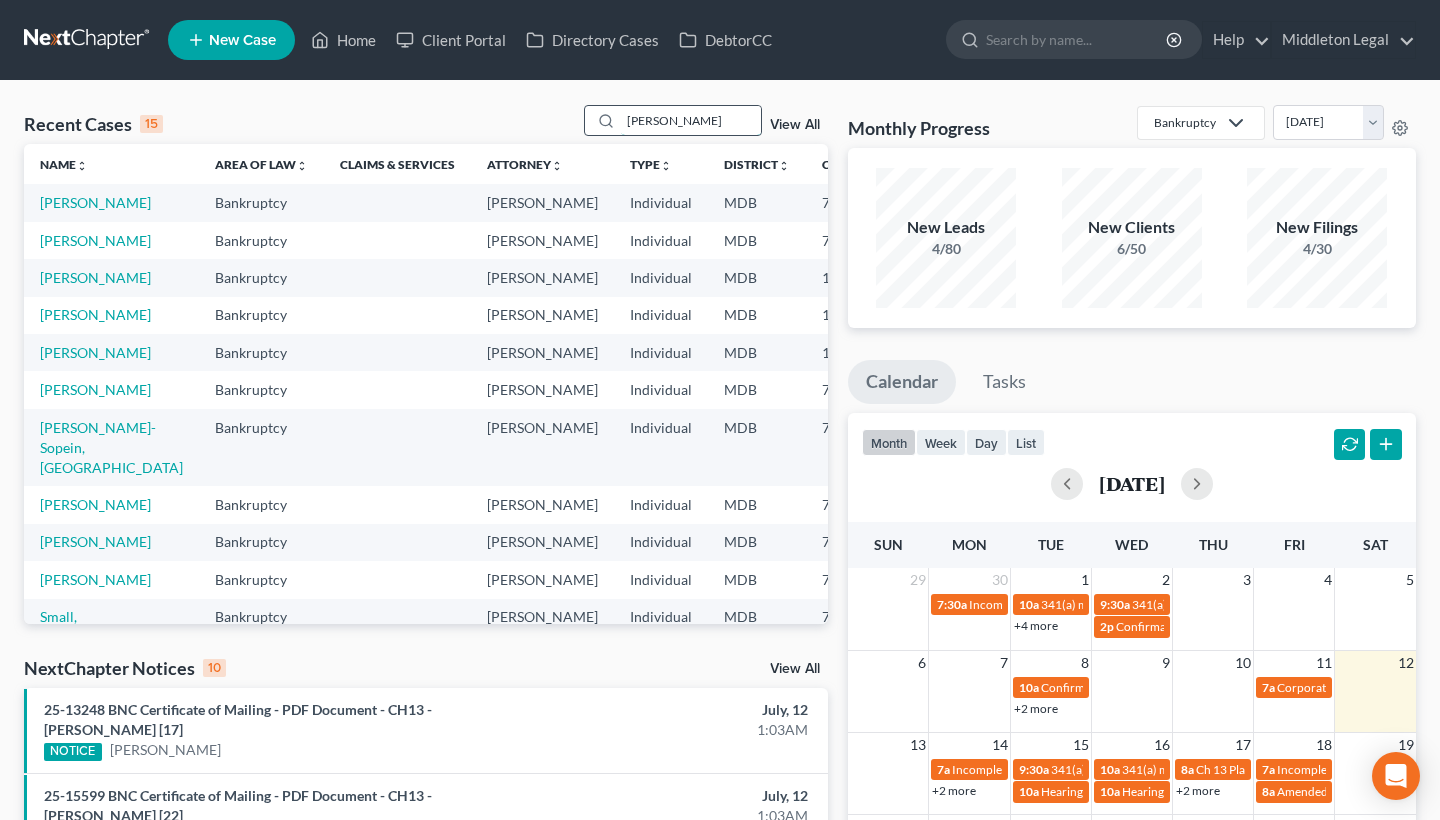 type on "tracy" 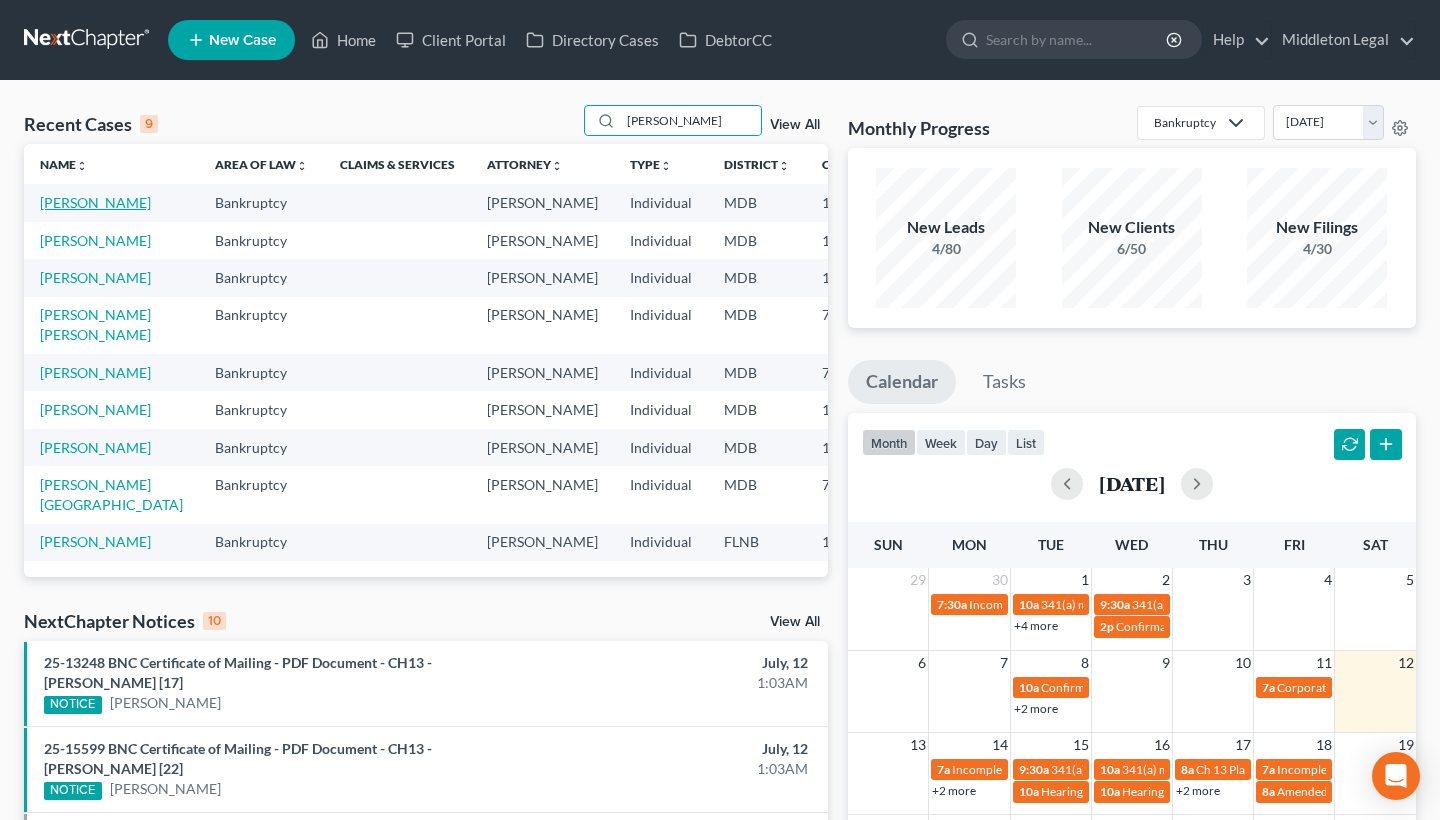 click on "Gray-Rhinehart, Tracy" at bounding box center (95, 202) 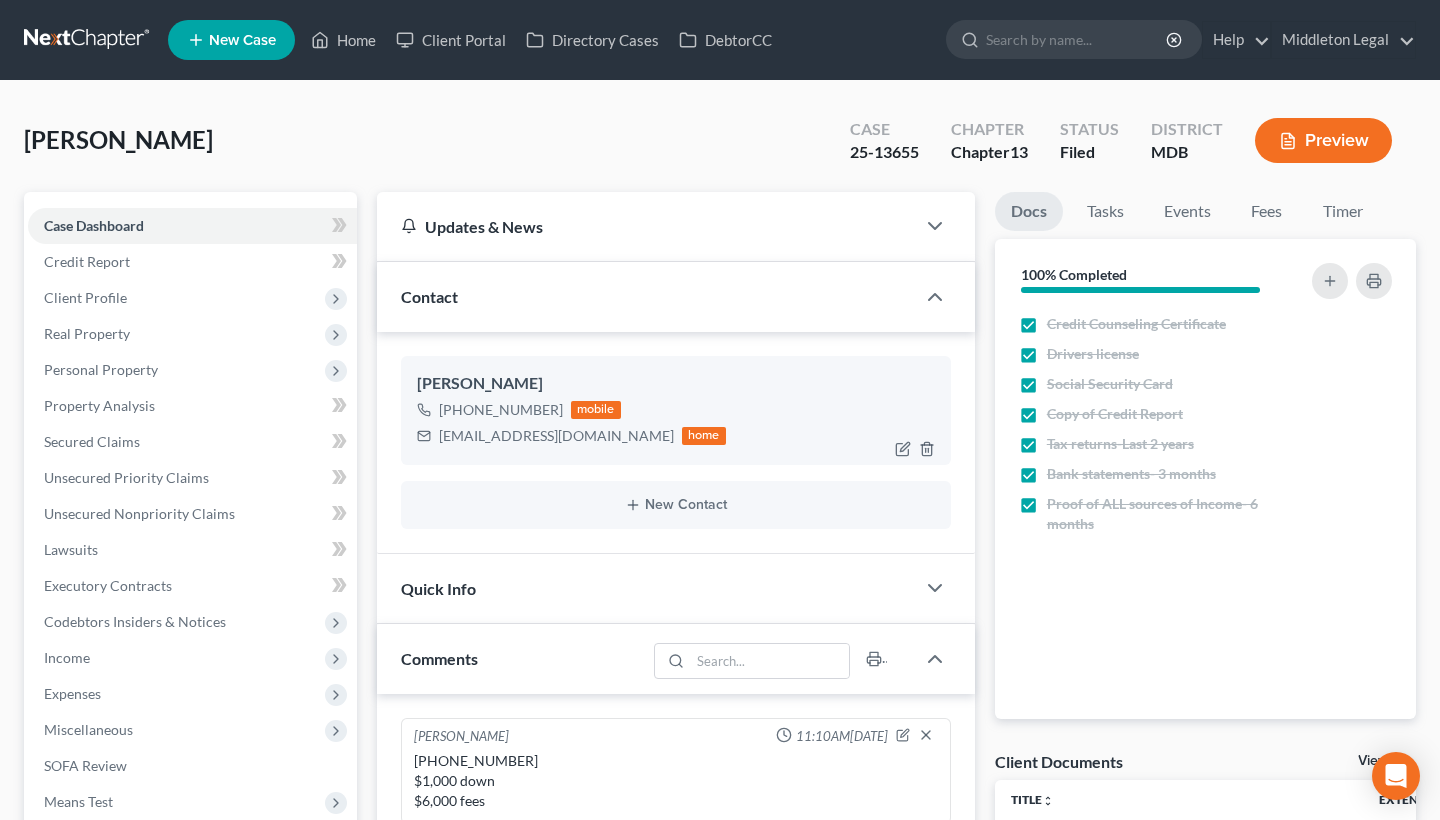 scroll, scrollTop: 1150, scrollLeft: 0, axis: vertical 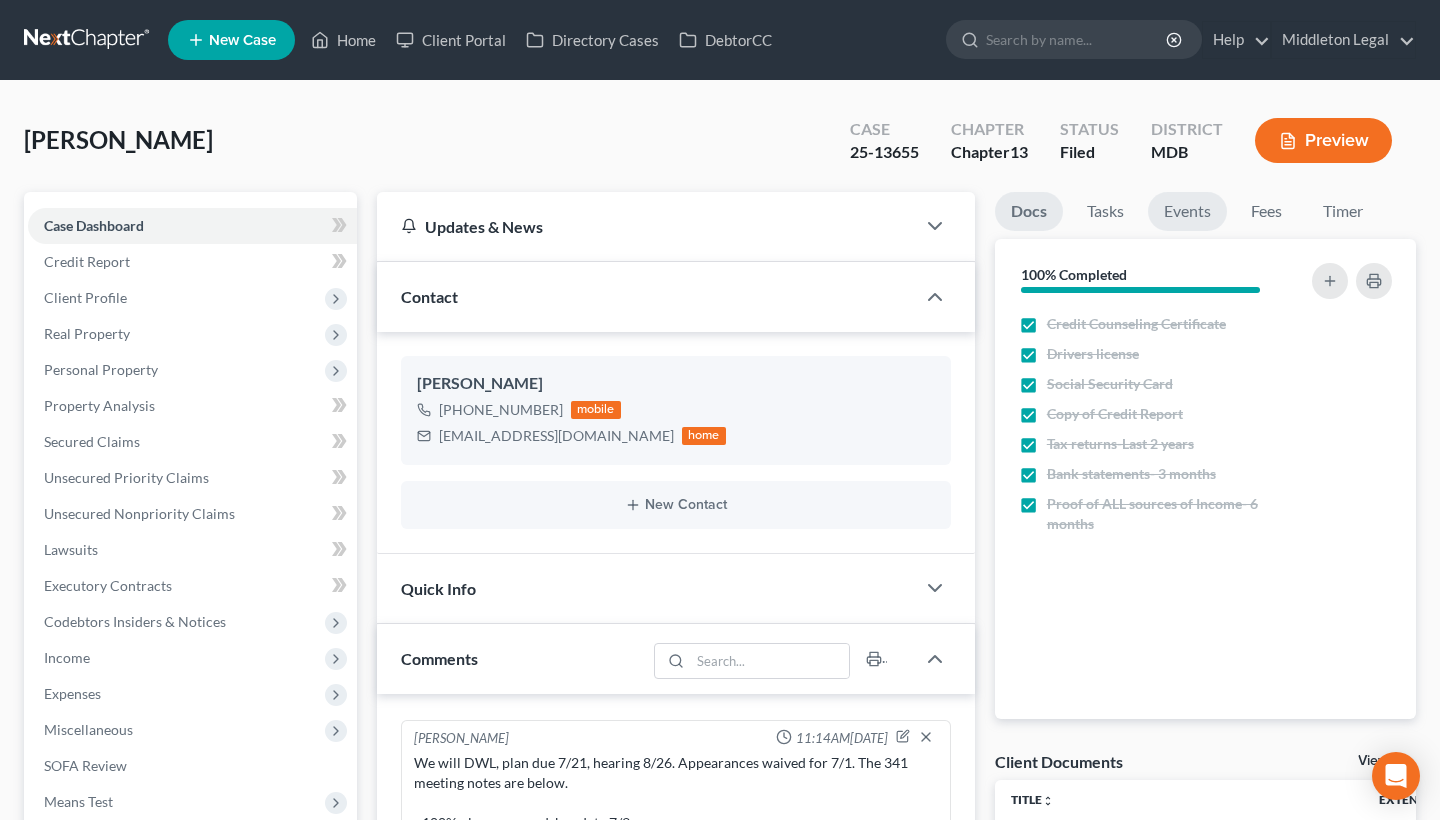 click on "Events" at bounding box center (1187, 211) 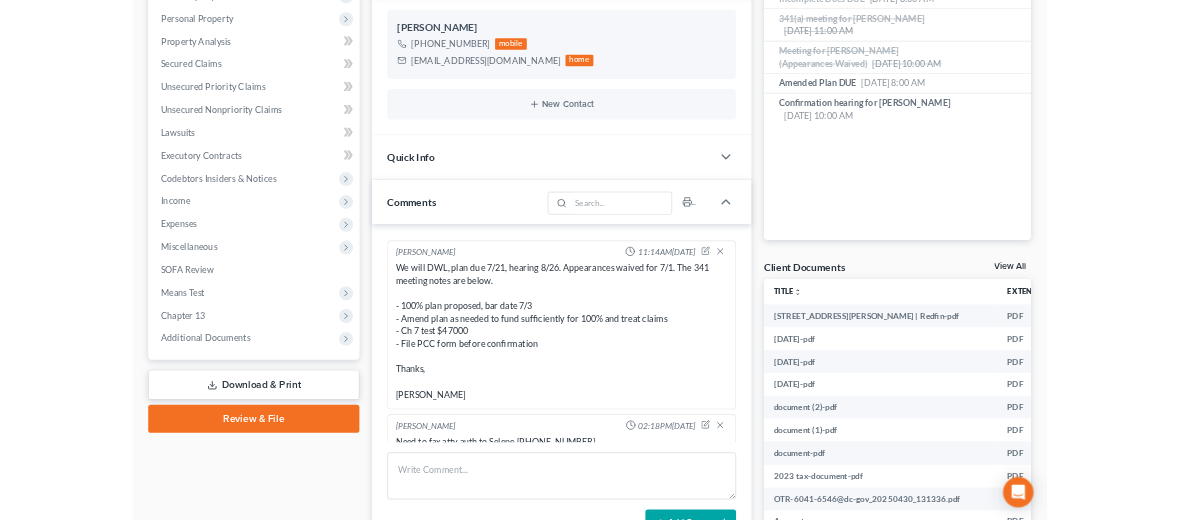 scroll, scrollTop: 345, scrollLeft: 0, axis: vertical 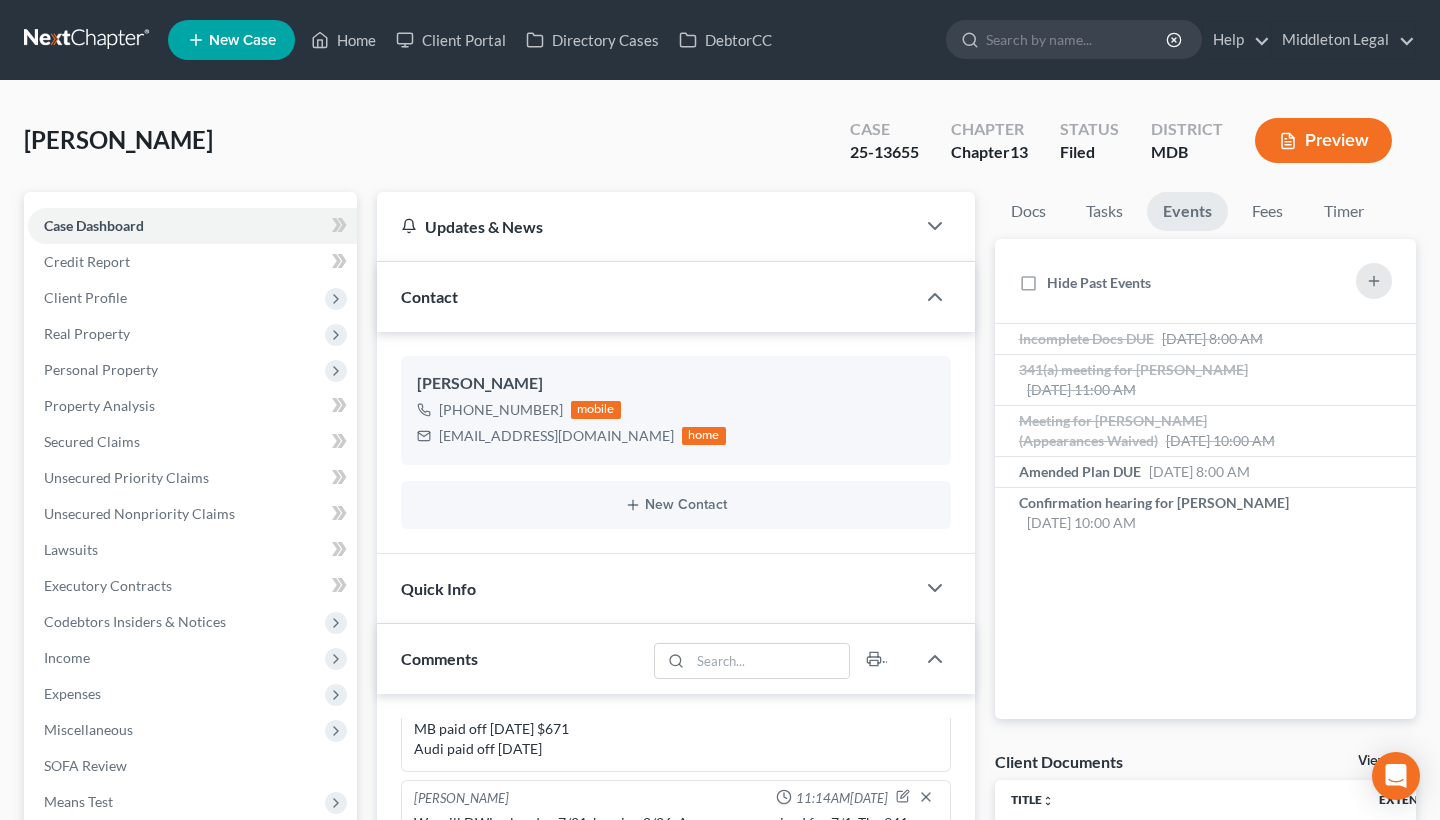 click at bounding box center (88, 40) 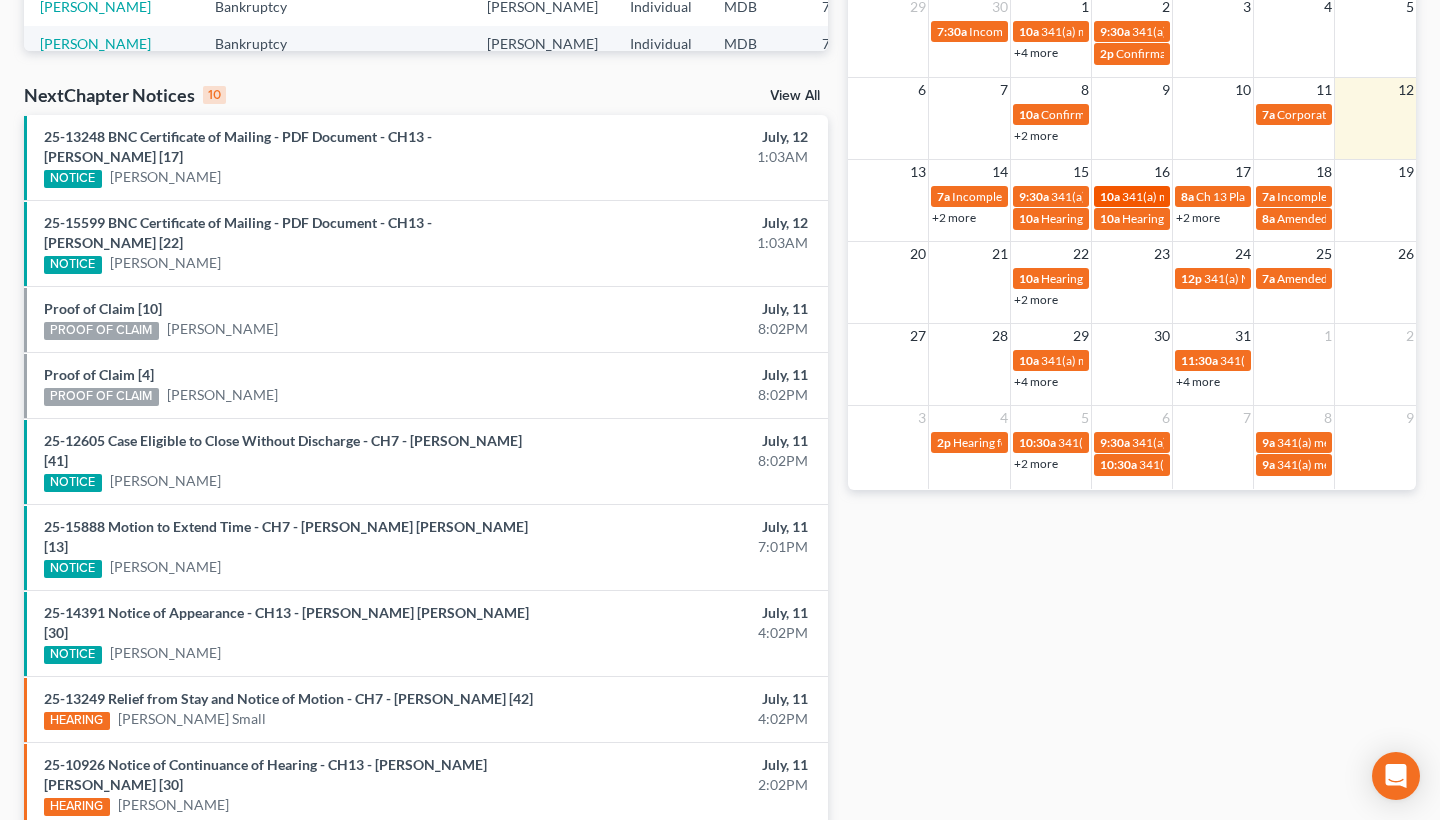 scroll, scrollTop: 570, scrollLeft: 0, axis: vertical 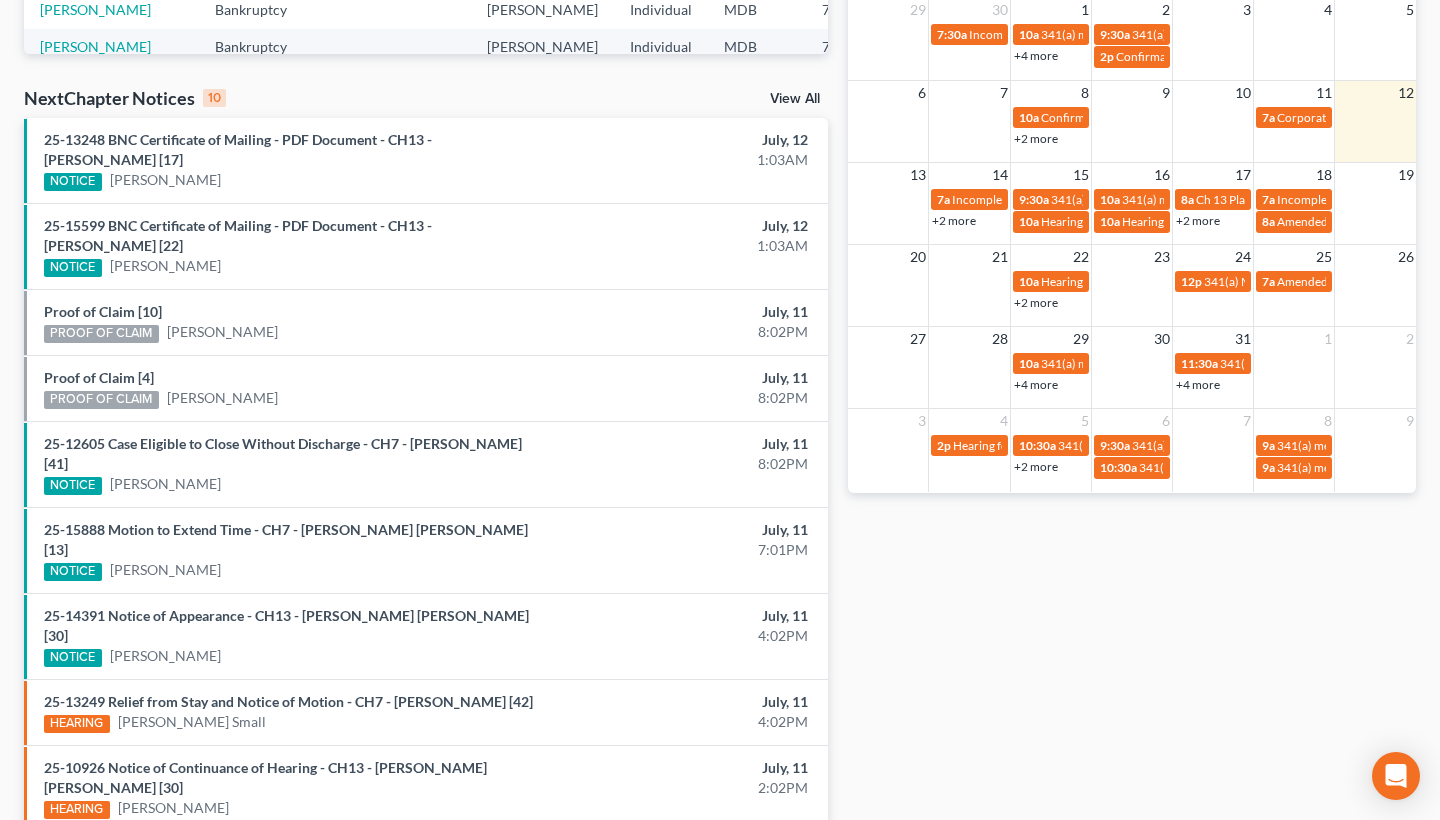 click on "+2 more" at bounding box center [954, 220] 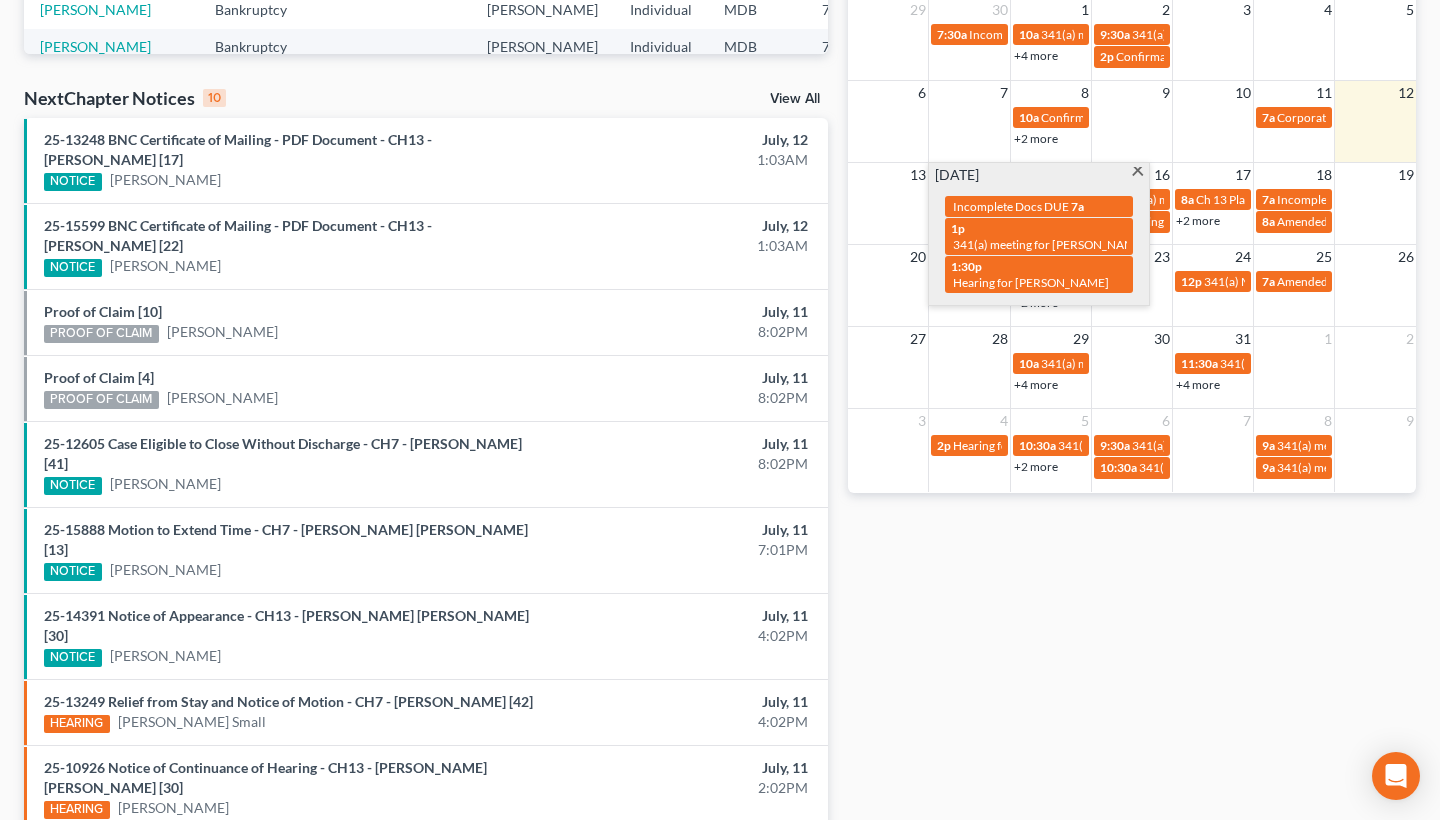 click at bounding box center (1137, 173) 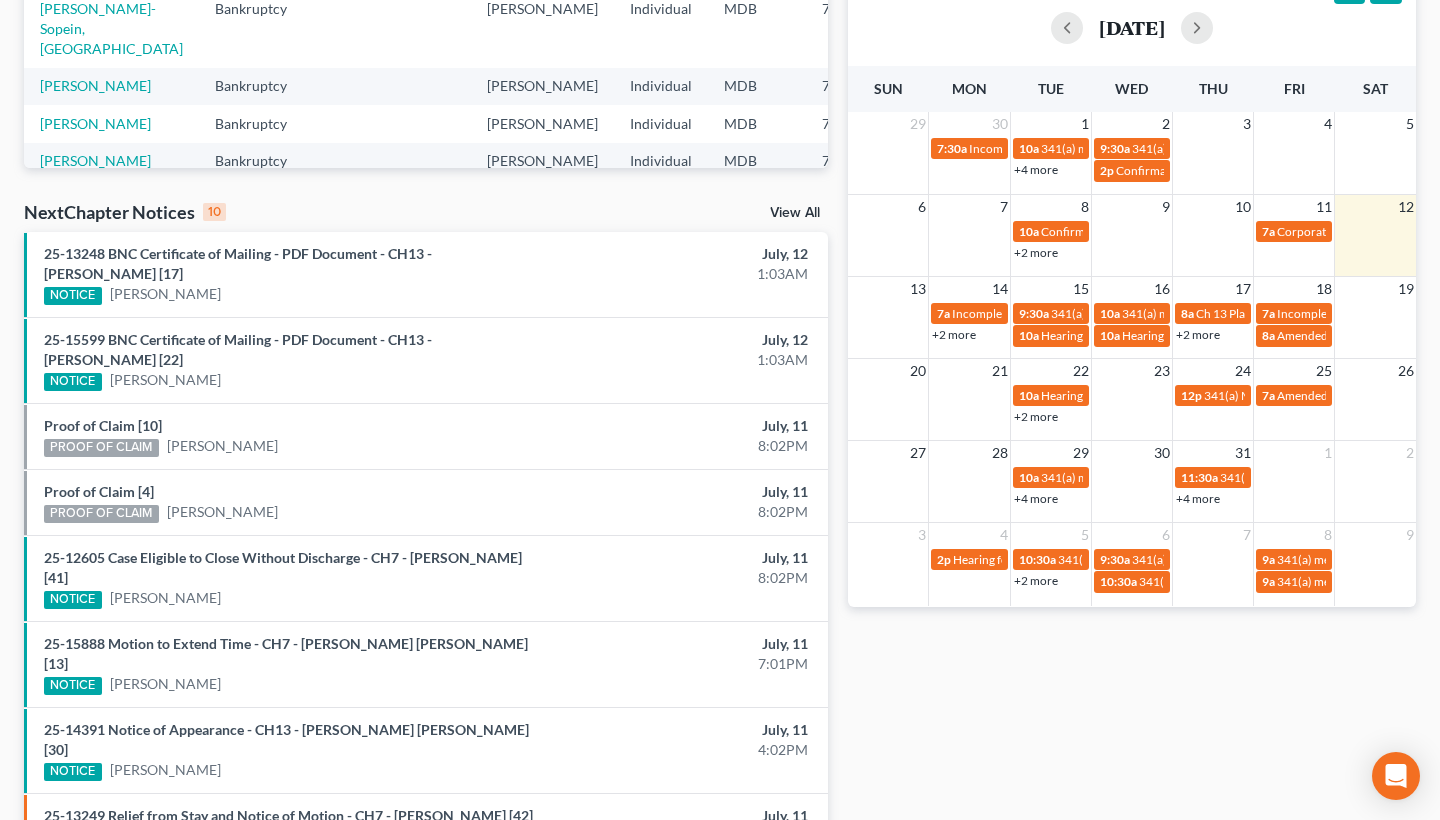 scroll, scrollTop: 453, scrollLeft: 0, axis: vertical 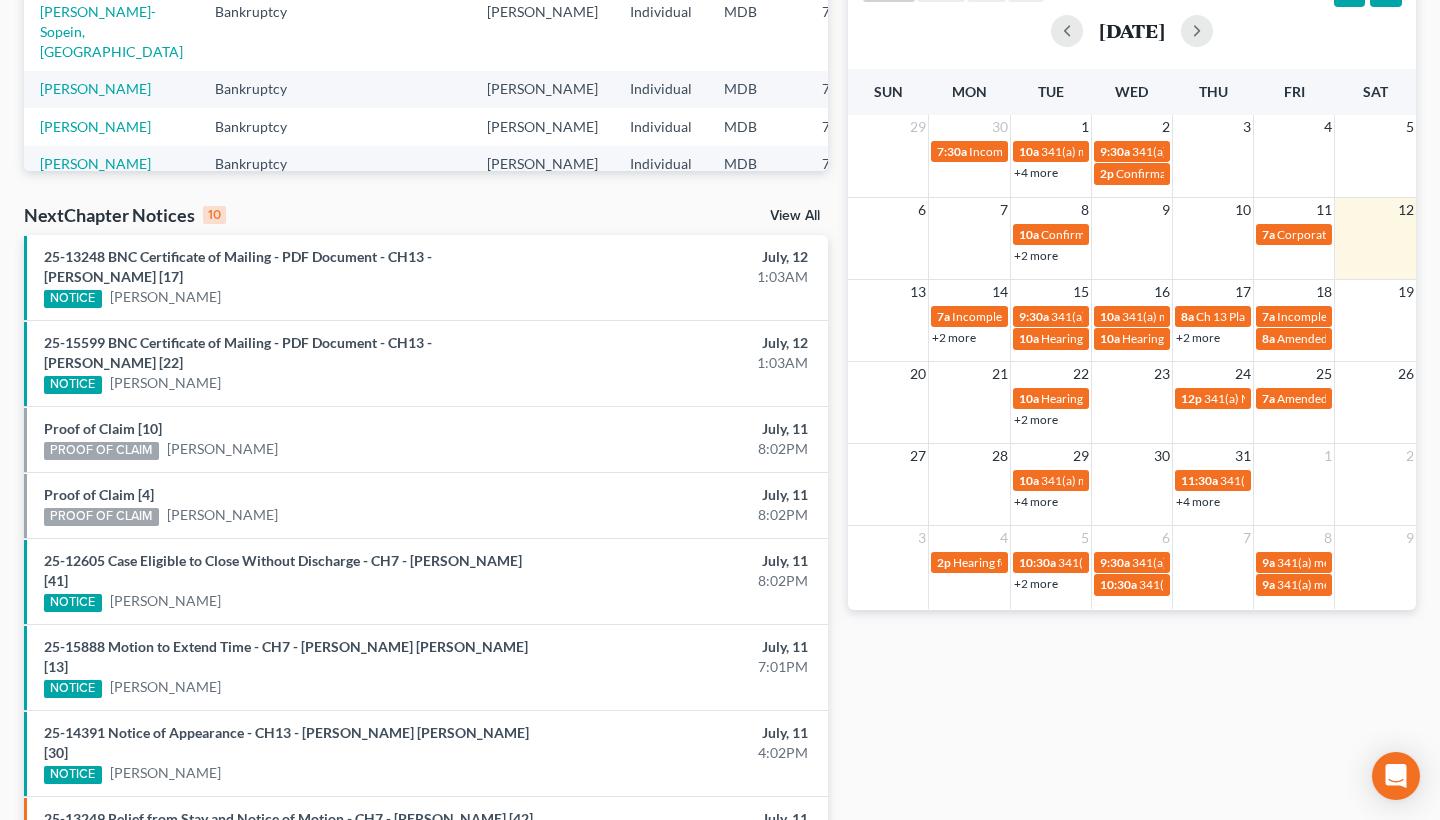 click on "+2 more" at bounding box center (954, 337) 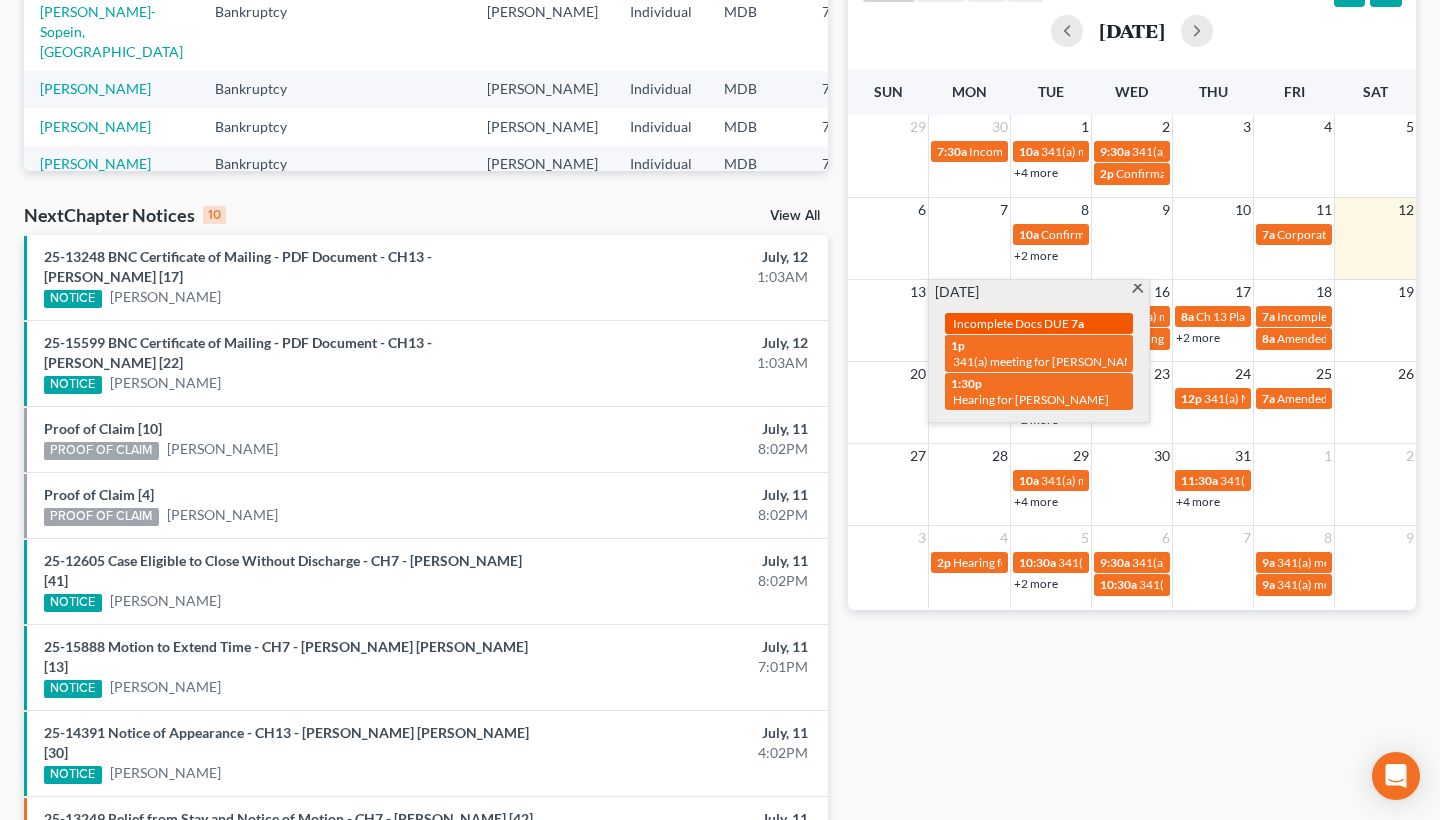 click on "Incomplete Docs DUE" at bounding box center [1011, 323] 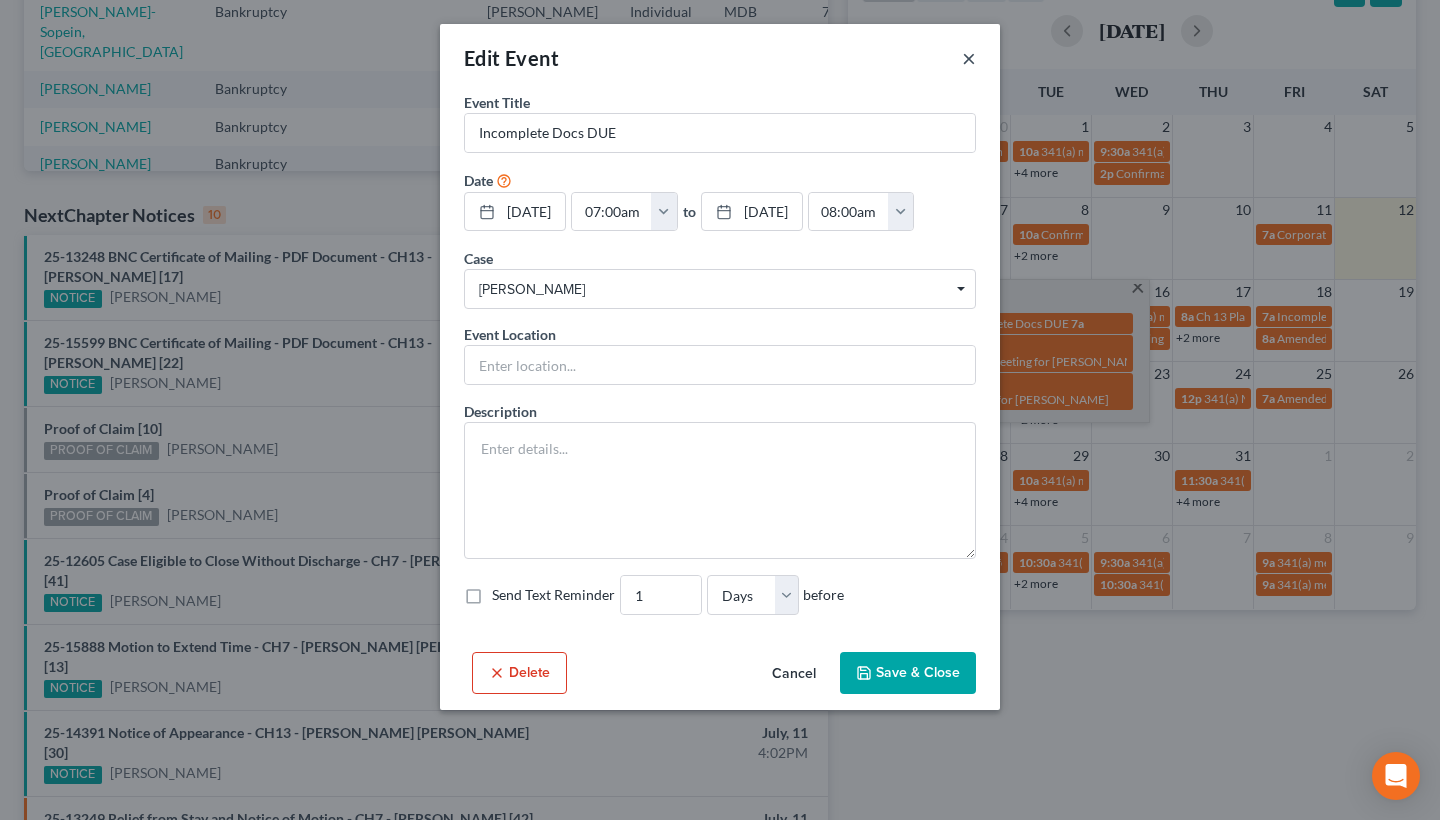 click on "×" at bounding box center (969, 58) 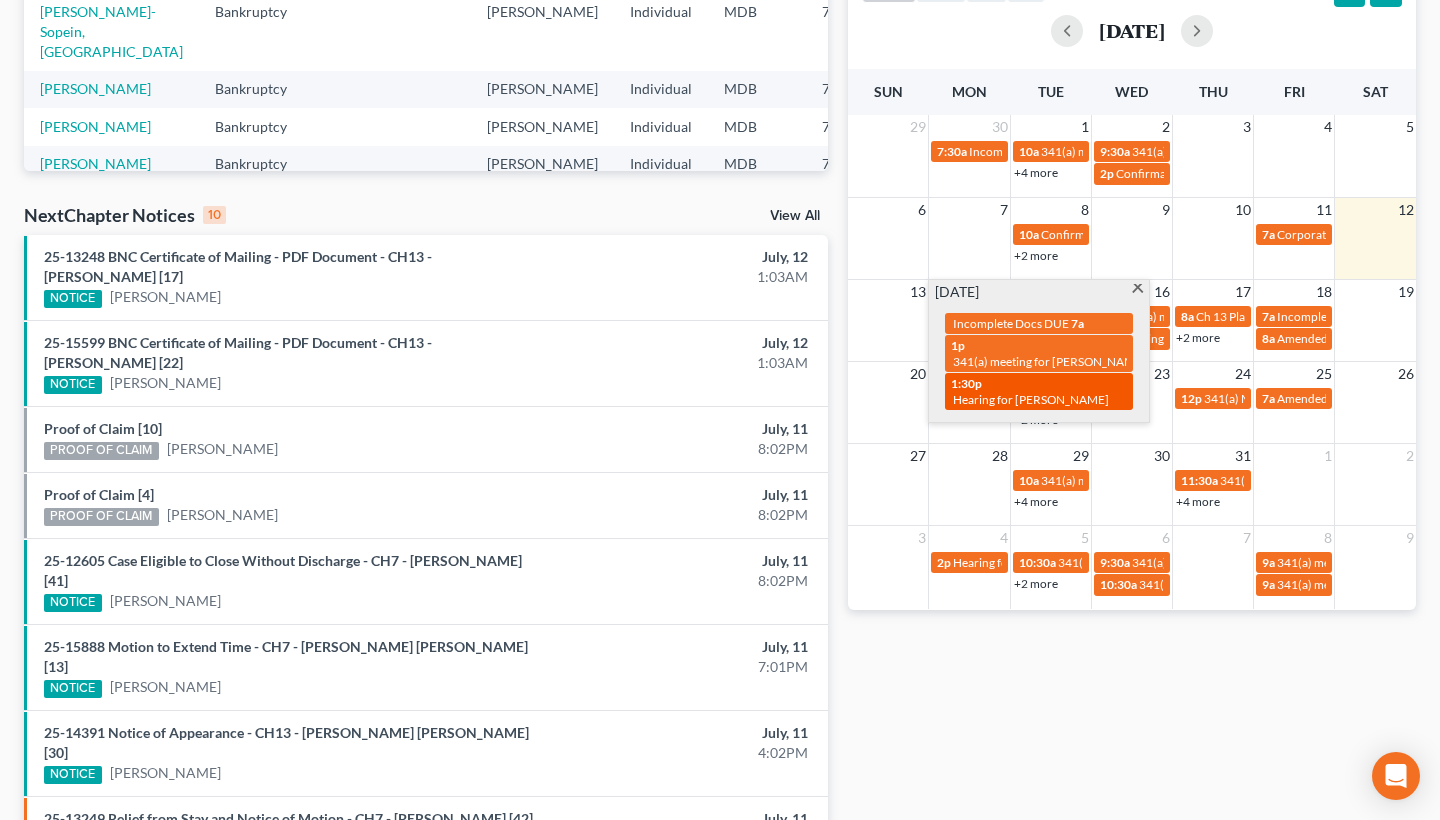 click on "Hearing for [PERSON_NAME]" at bounding box center (1031, 399) 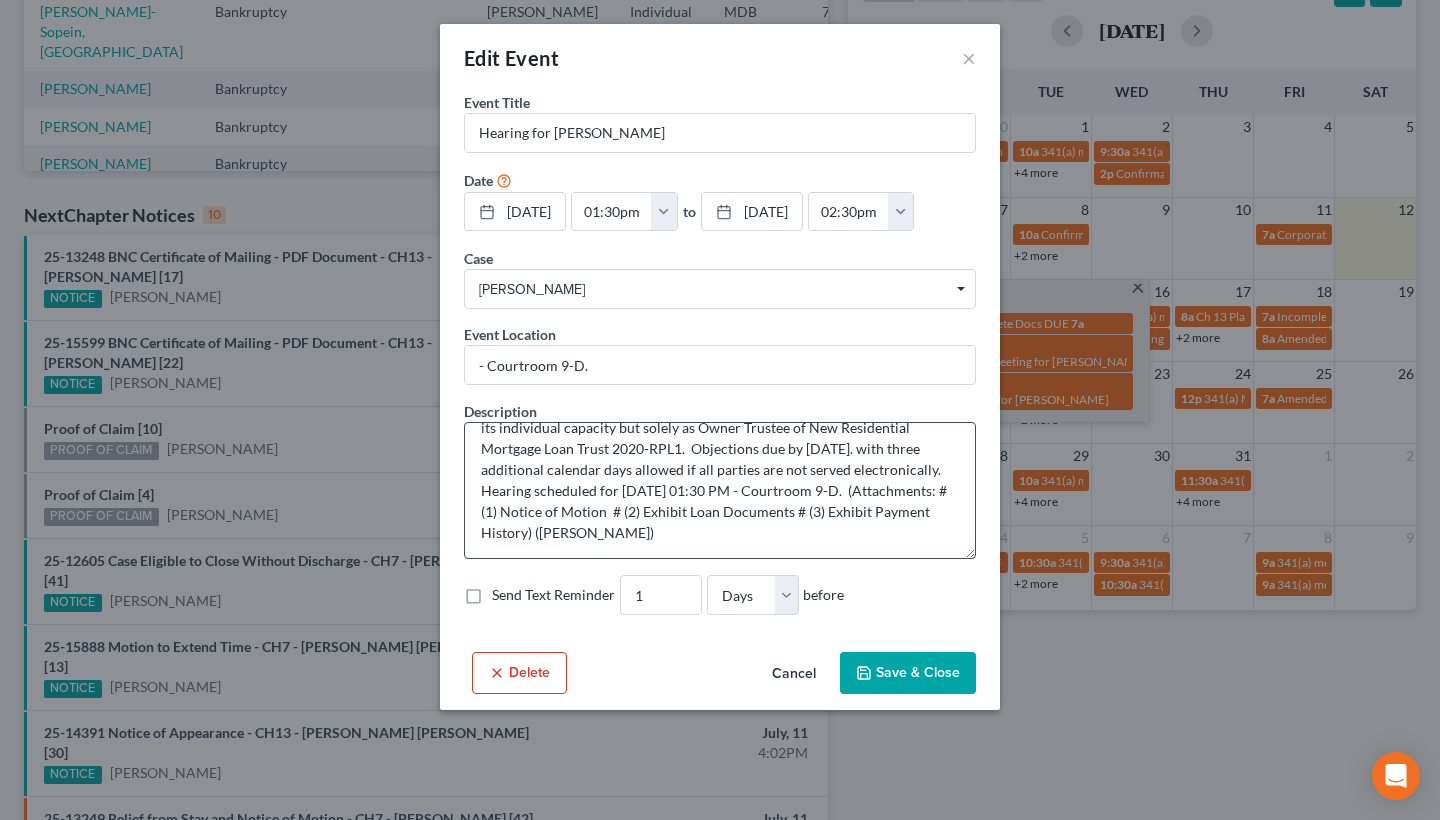 scroll, scrollTop: 84, scrollLeft: 0, axis: vertical 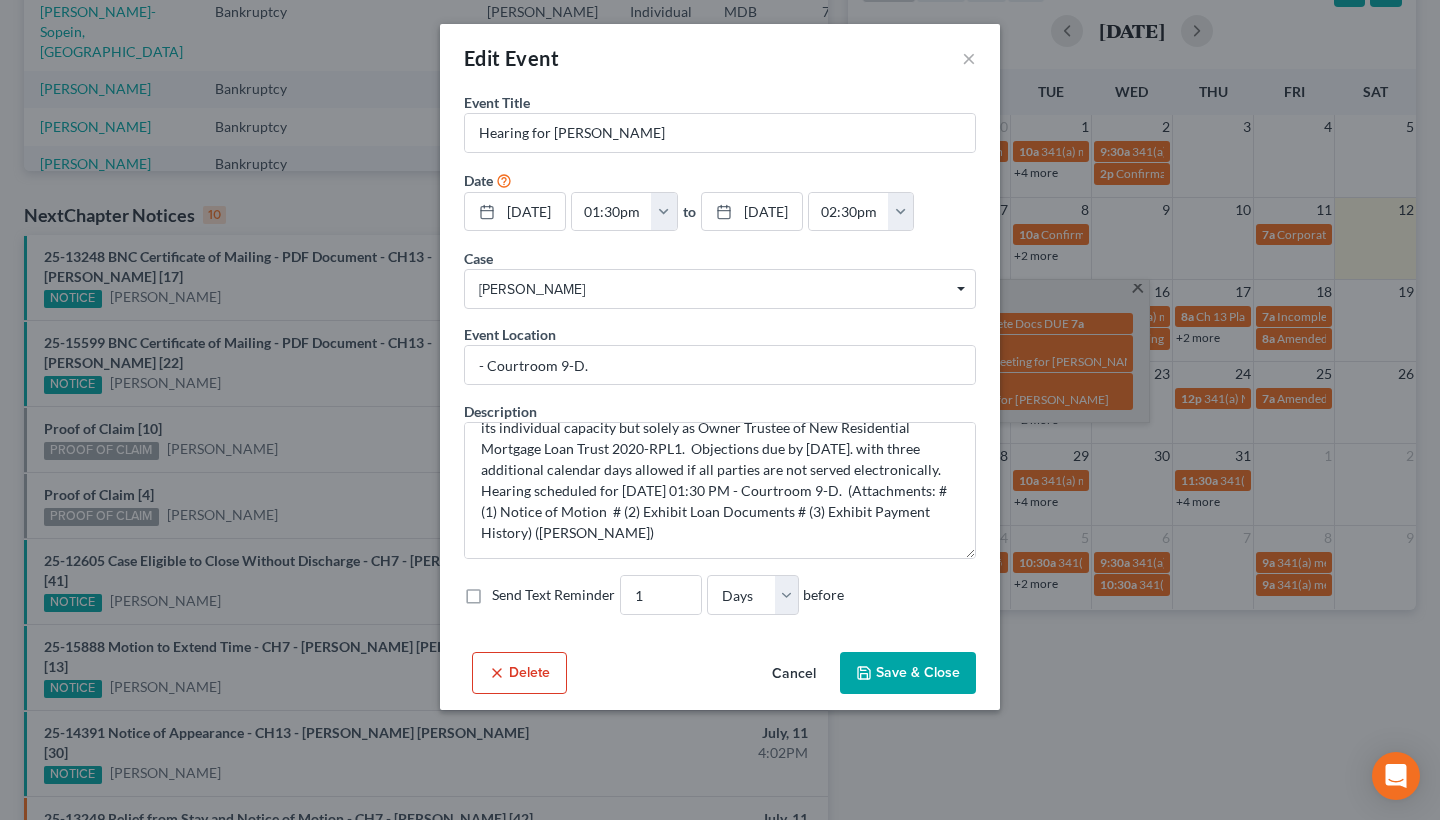 click on "Cancel" at bounding box center (794, 674) 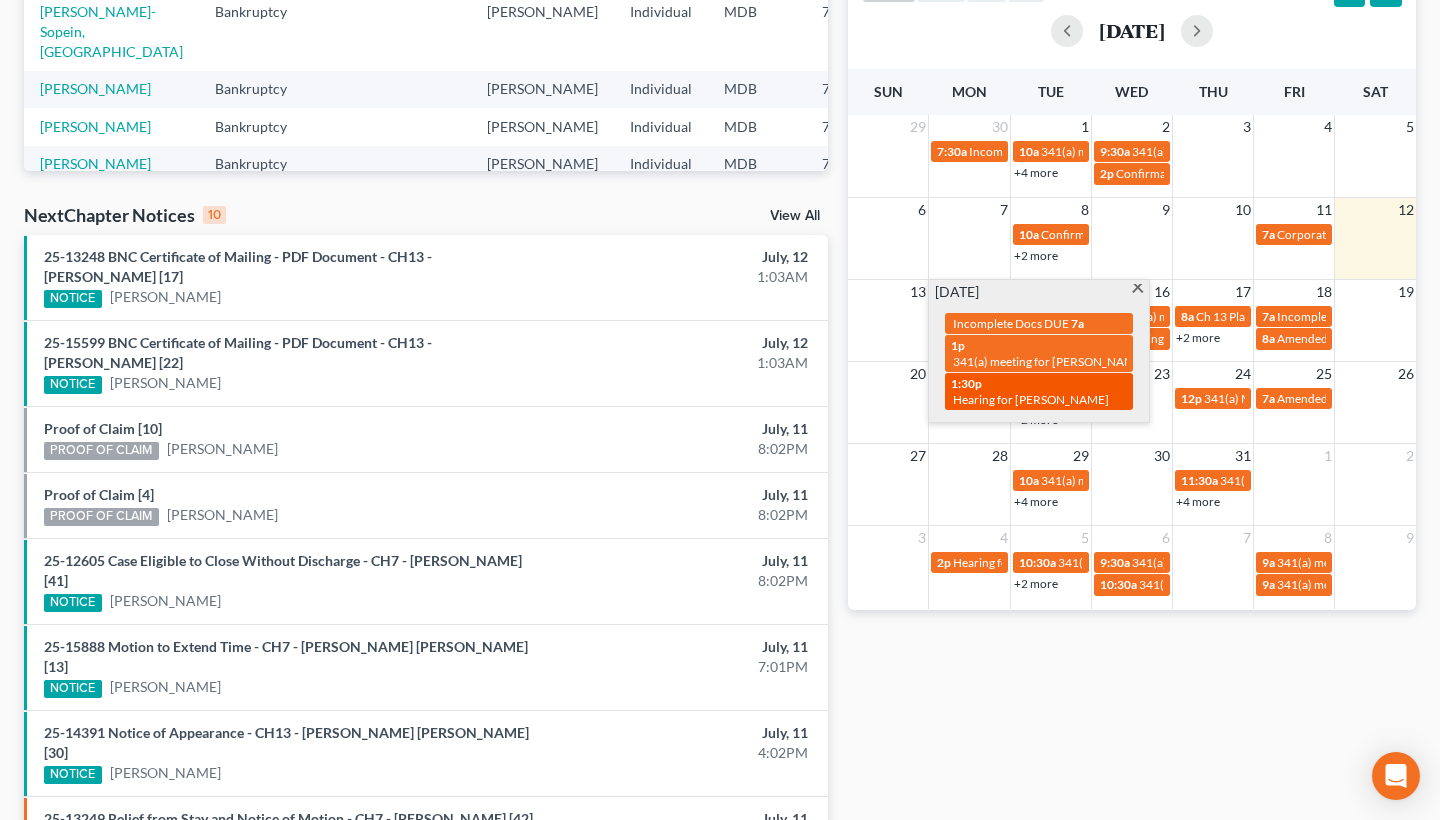 click on "Hearing for Giselle Davidson" at bounding box center (1031, 399) 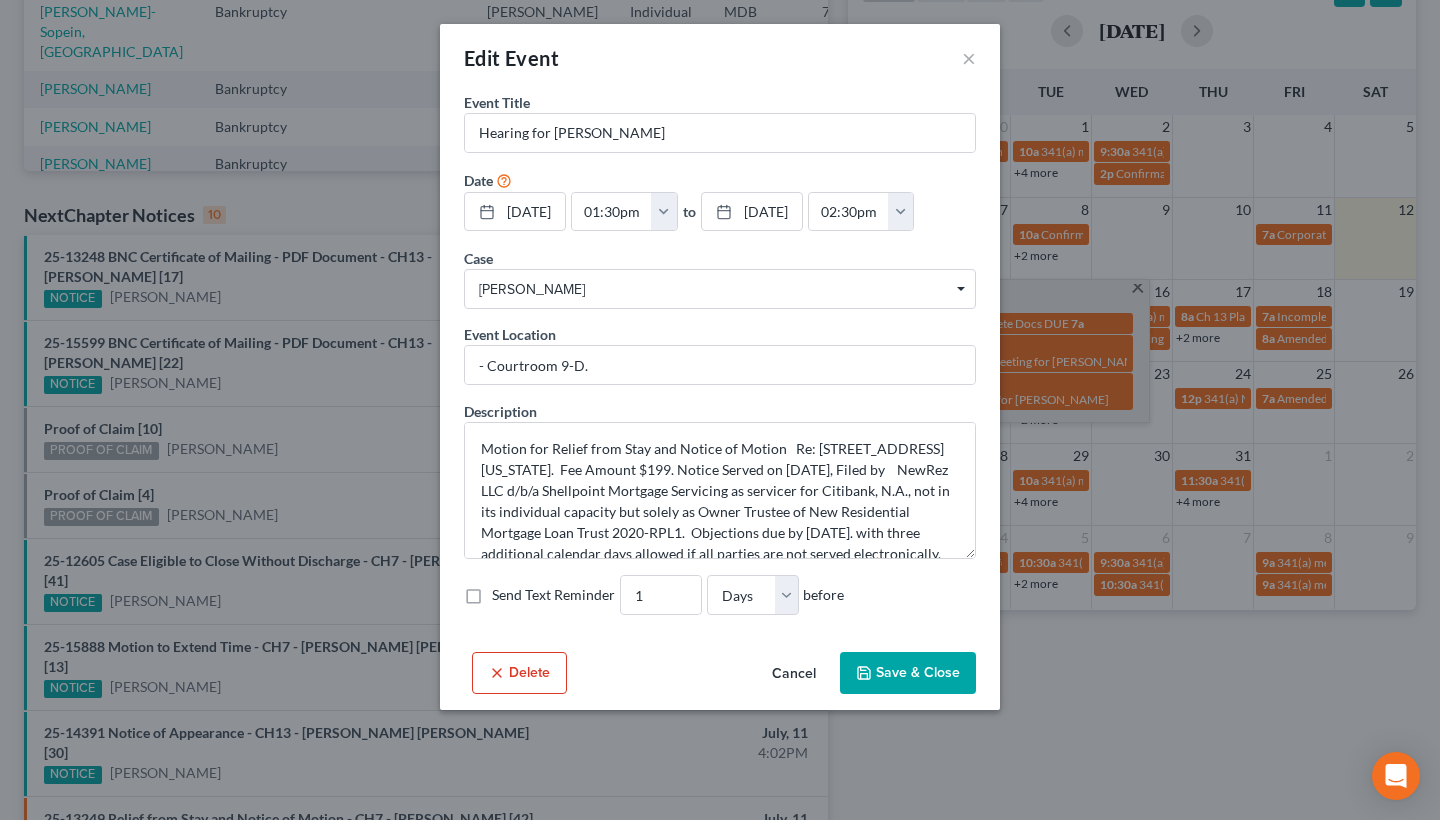 click on "Delete" at bounding box center [519, 673] 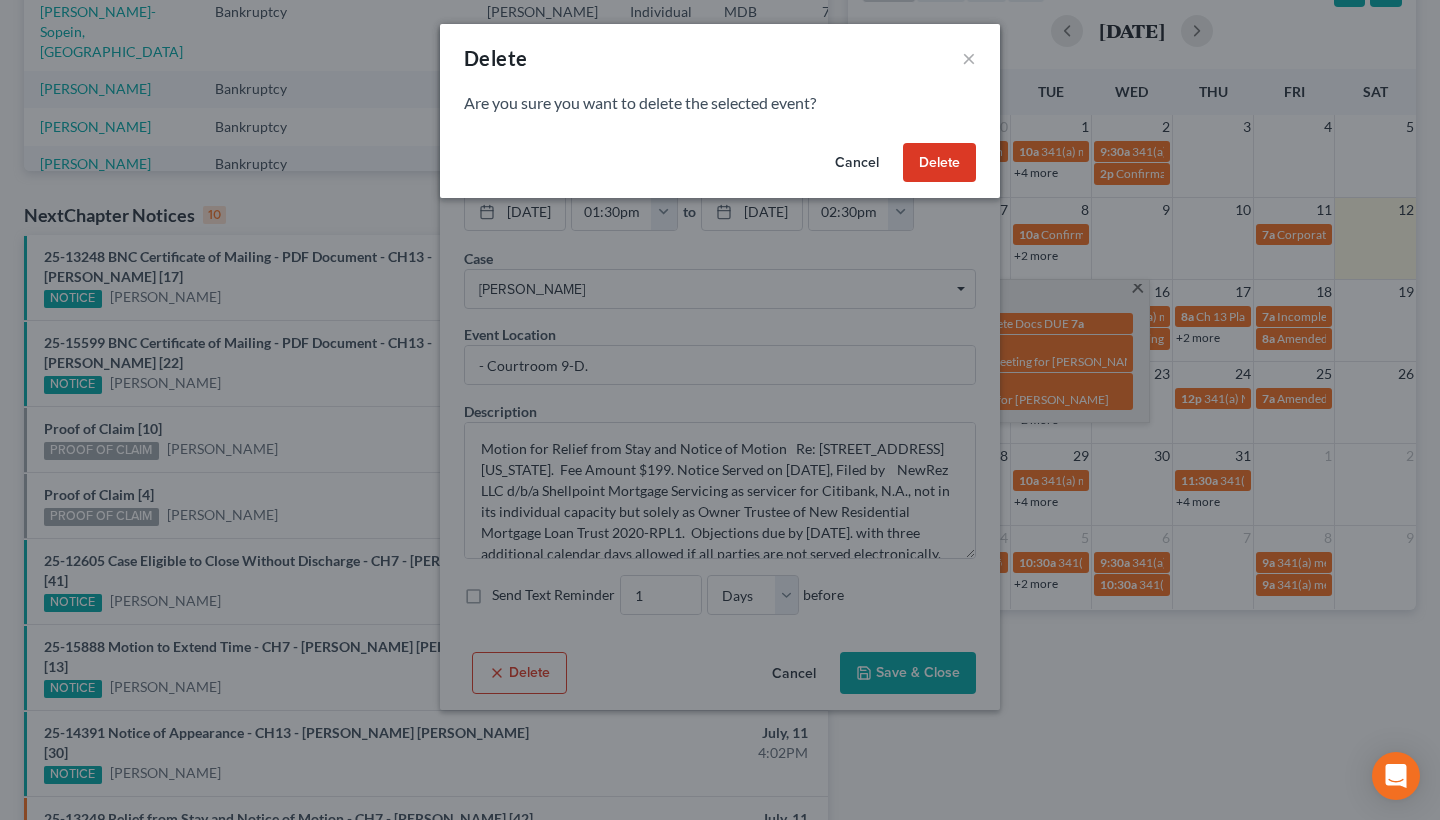 click on "Delete" at bounding box center (939, 163) 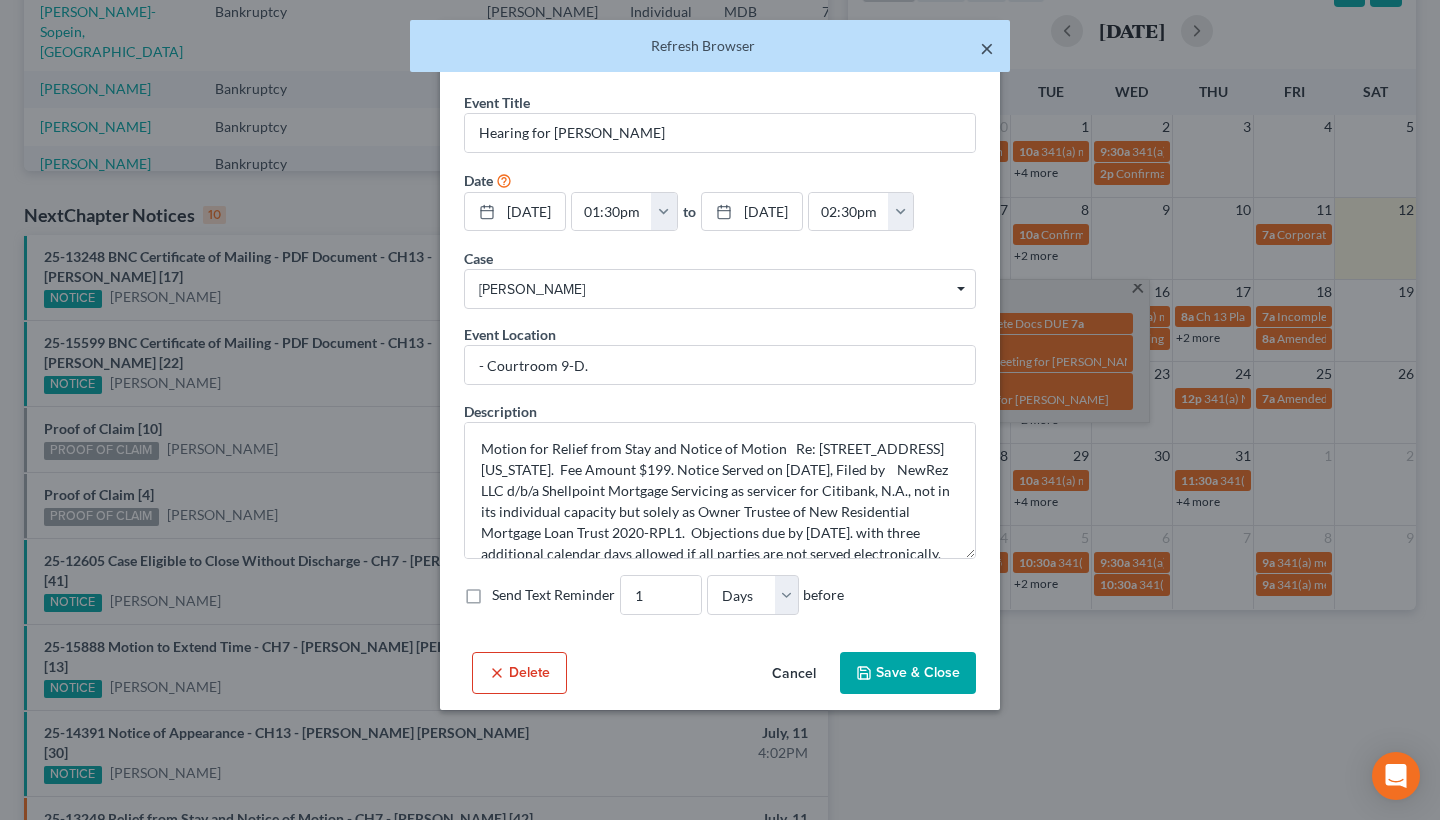 click on "×" at bounding box center (987, 48) 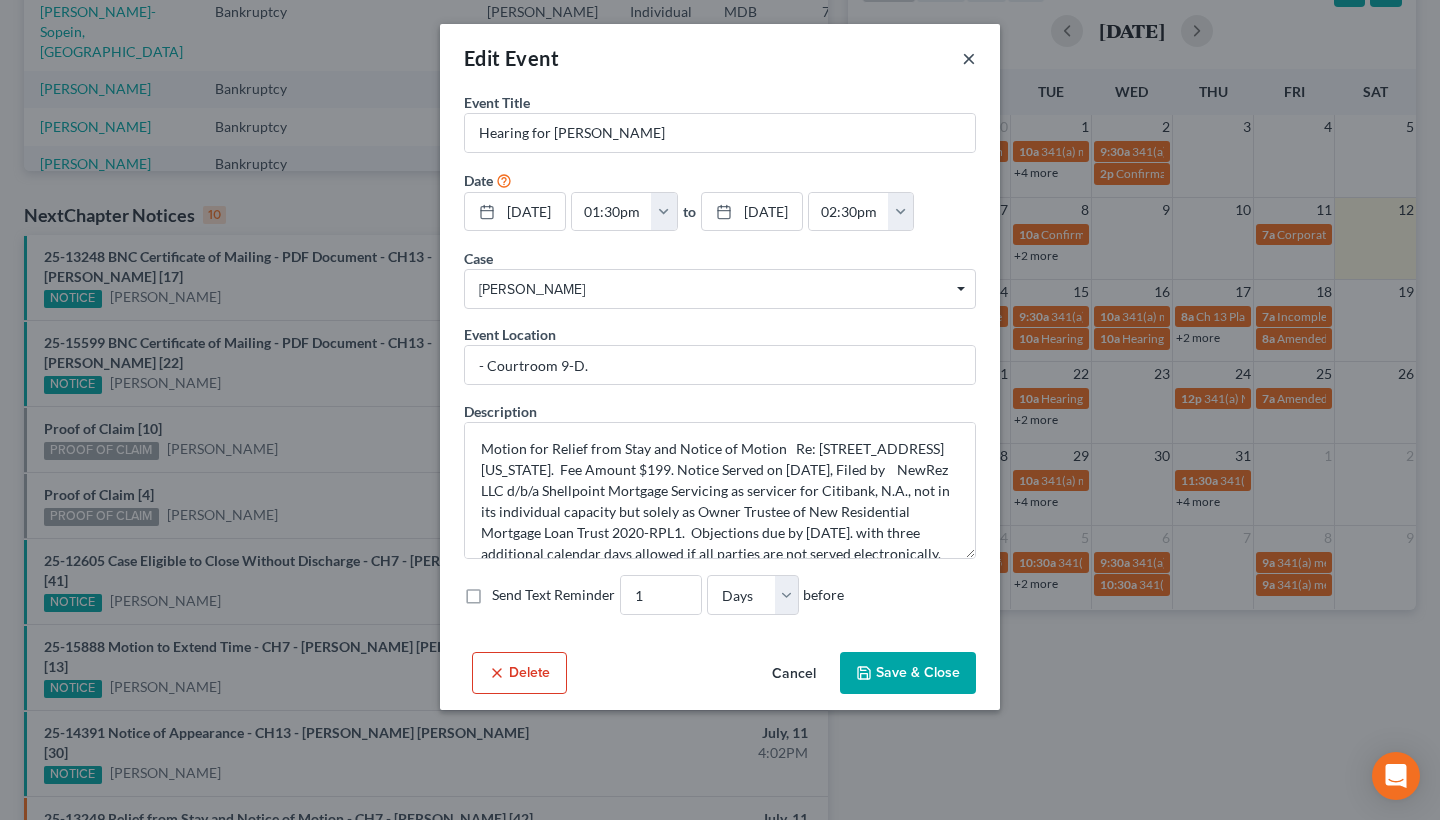 click on "×" at bounding box center (969, 58) 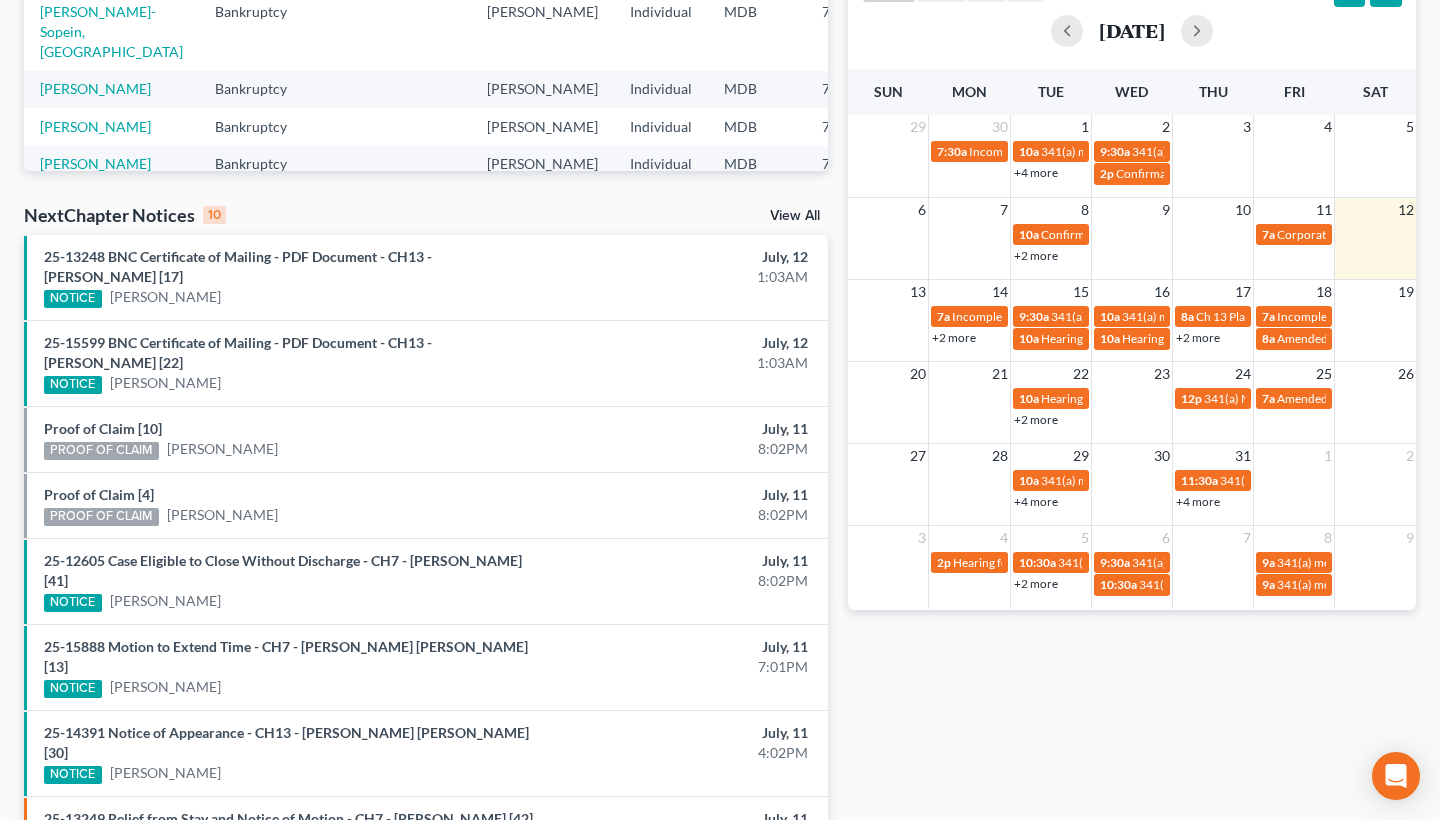 click on "+2 more" at bounding box center (954, 337) 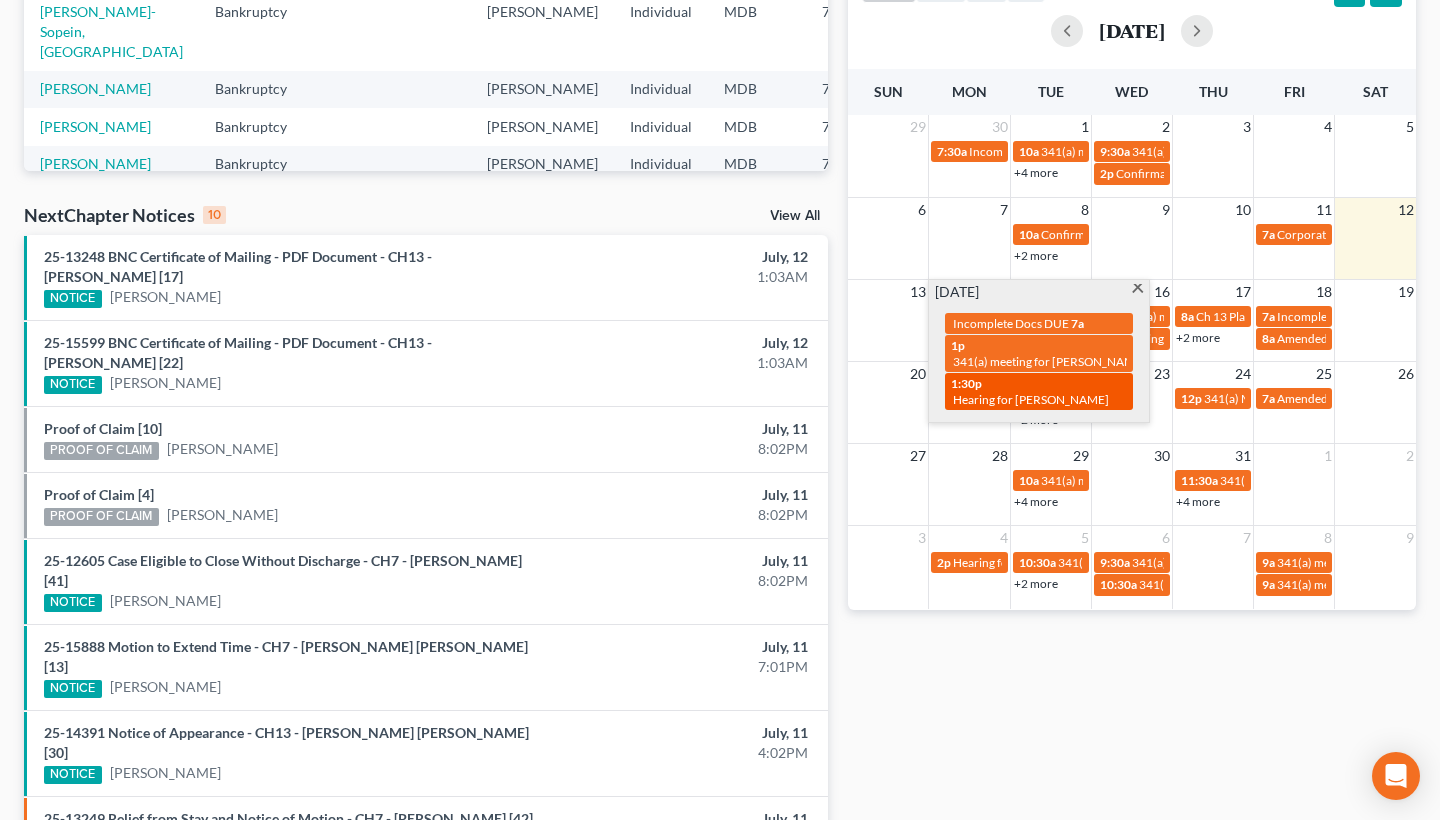 click on "1:30p   Hearing for Giselle Davidson" at bounding box center [1039, 391] 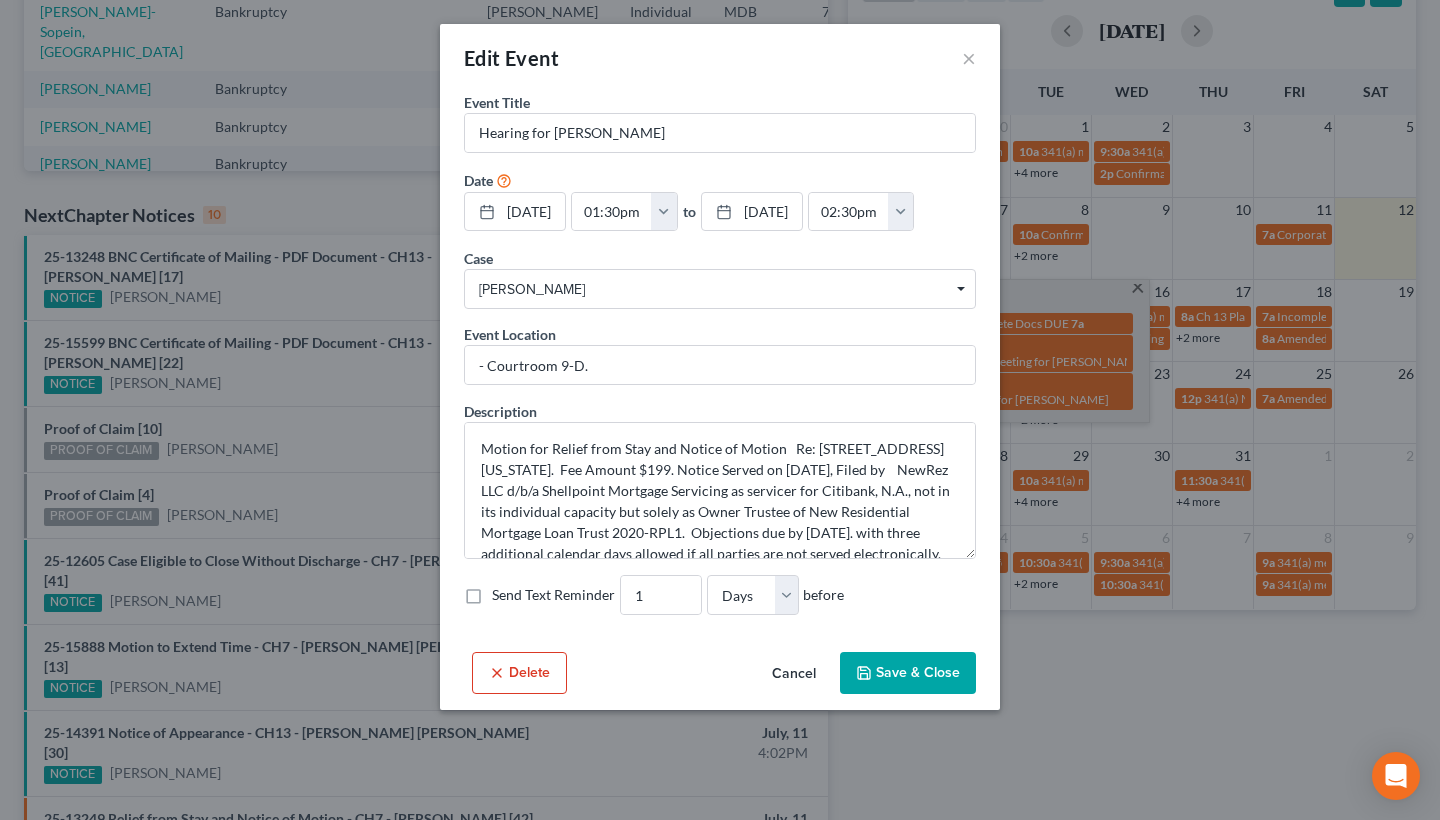 click on "Delete" at bounding box center (519, 673) 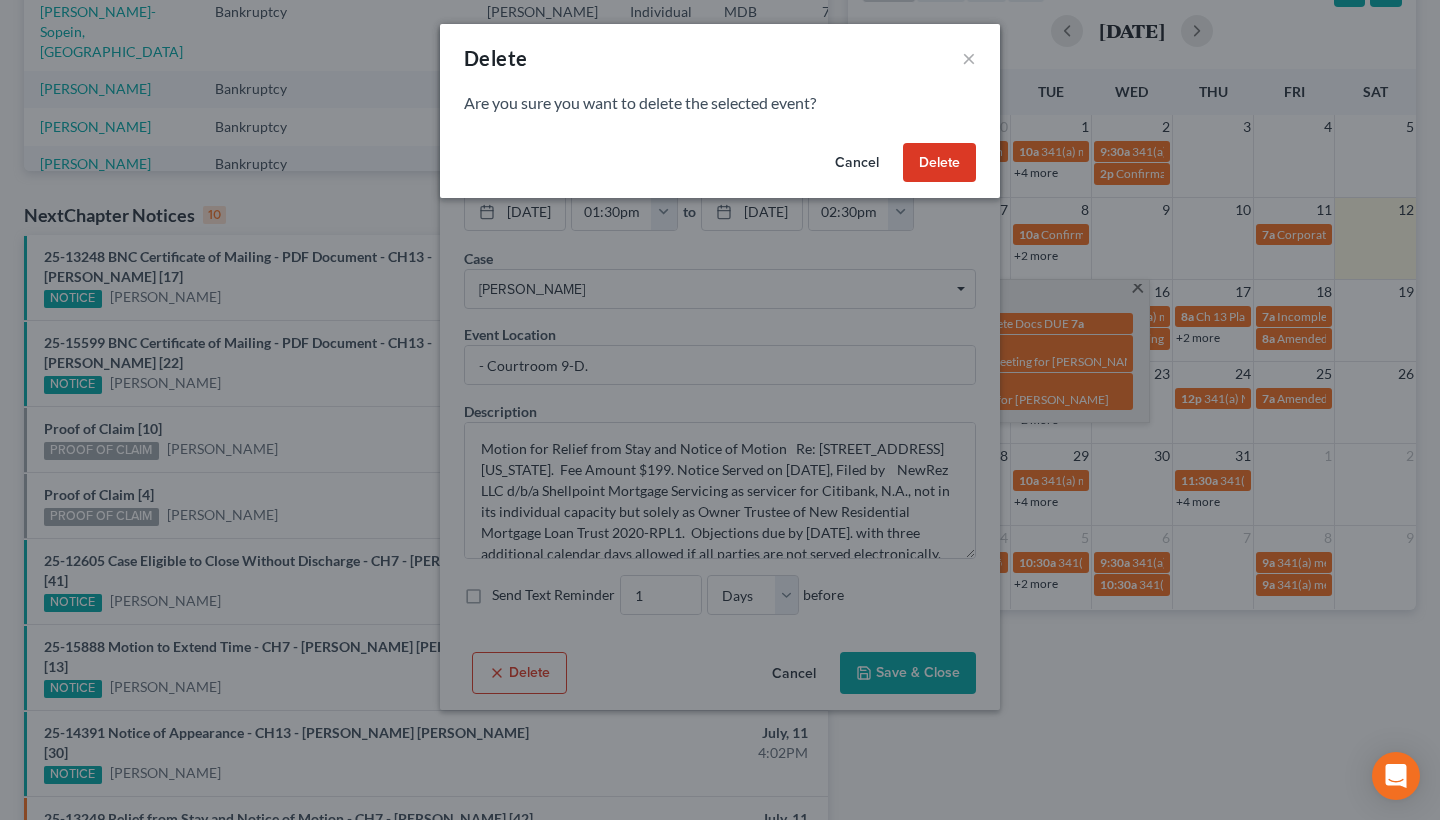 click on "Delete" at bounding box center (939, 163) 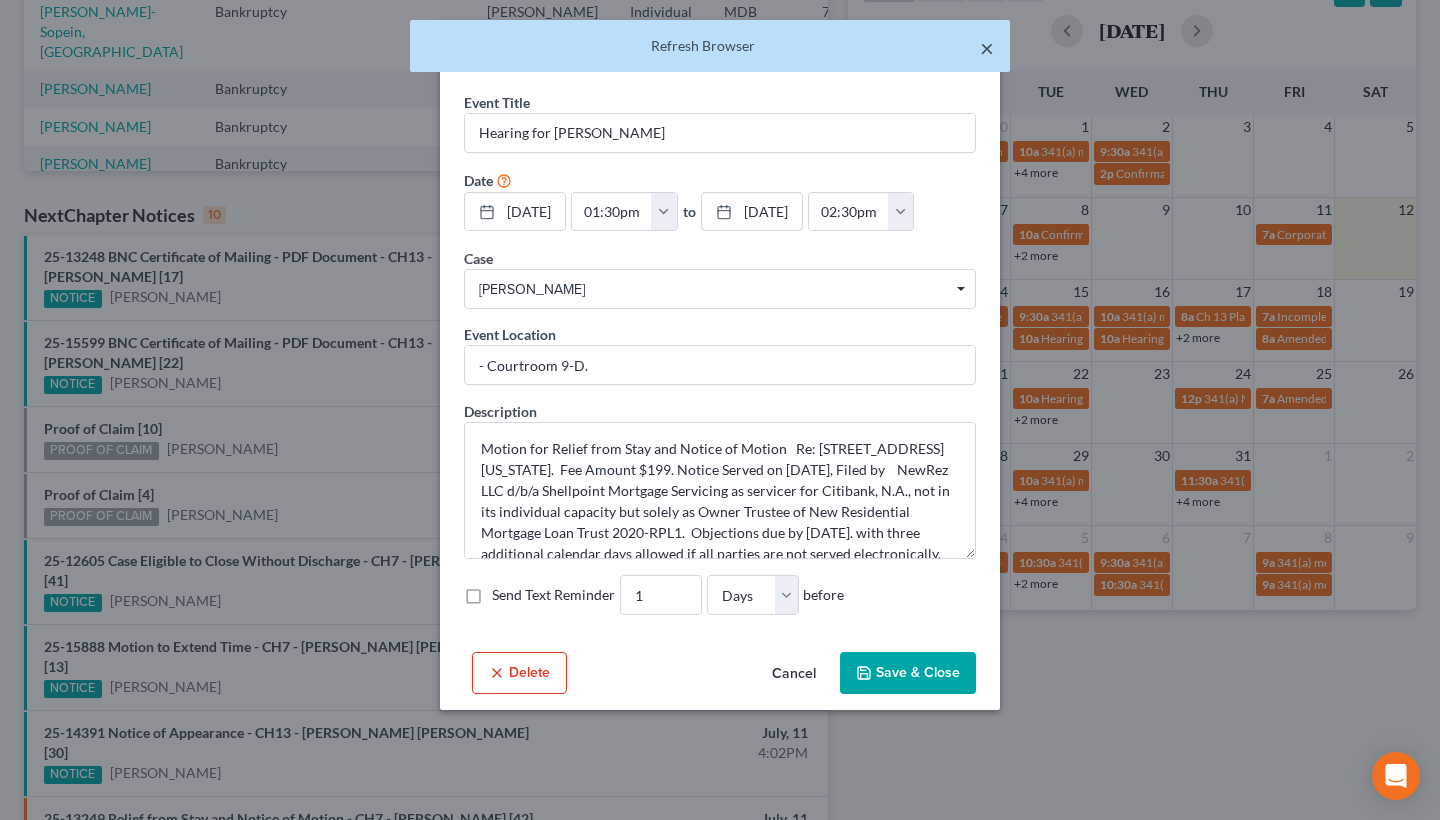 click on "×" at bounding box center (987, 48) 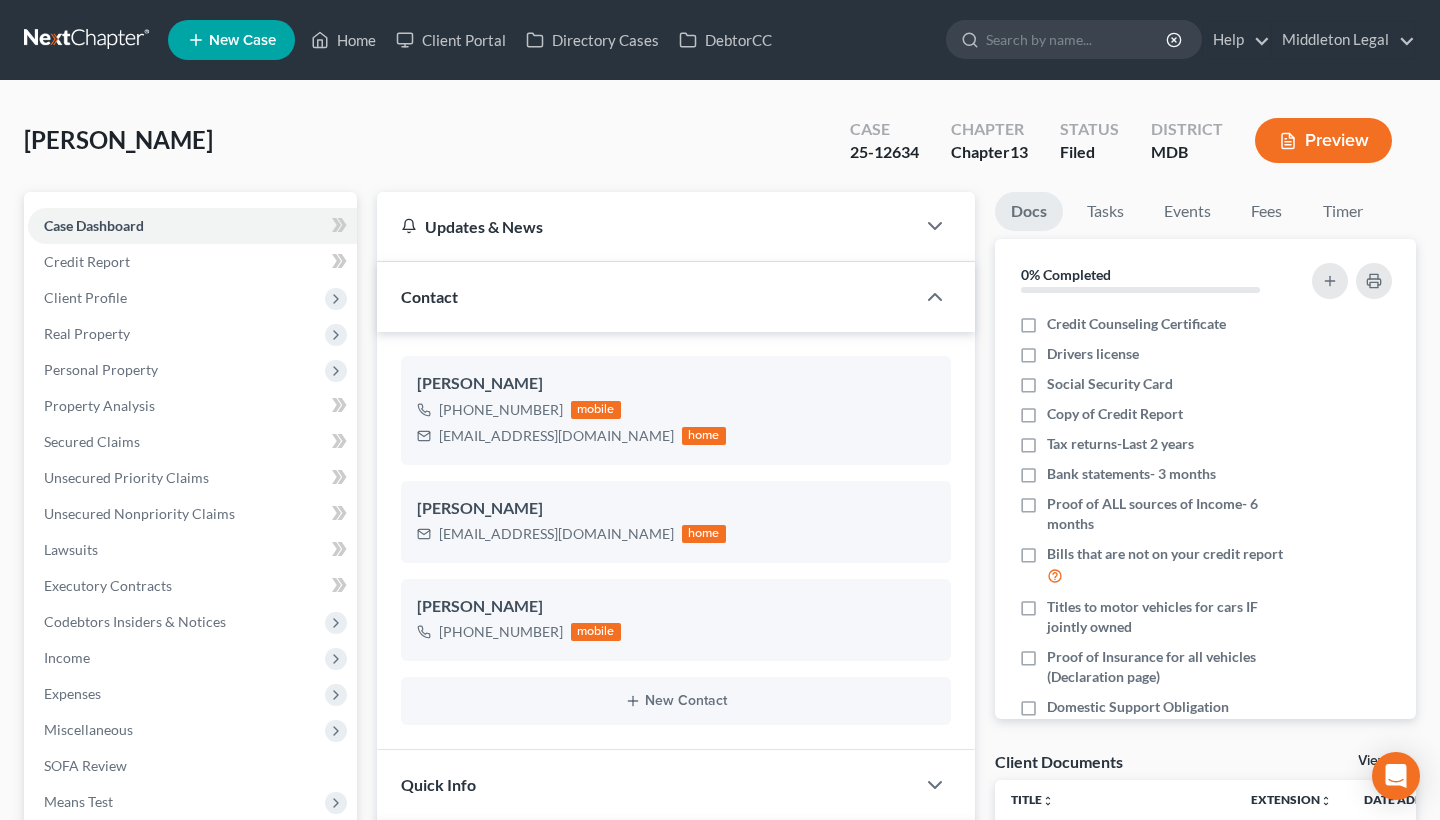 scroll, scrollTop: 0, scrollLeft: 0, axis: both 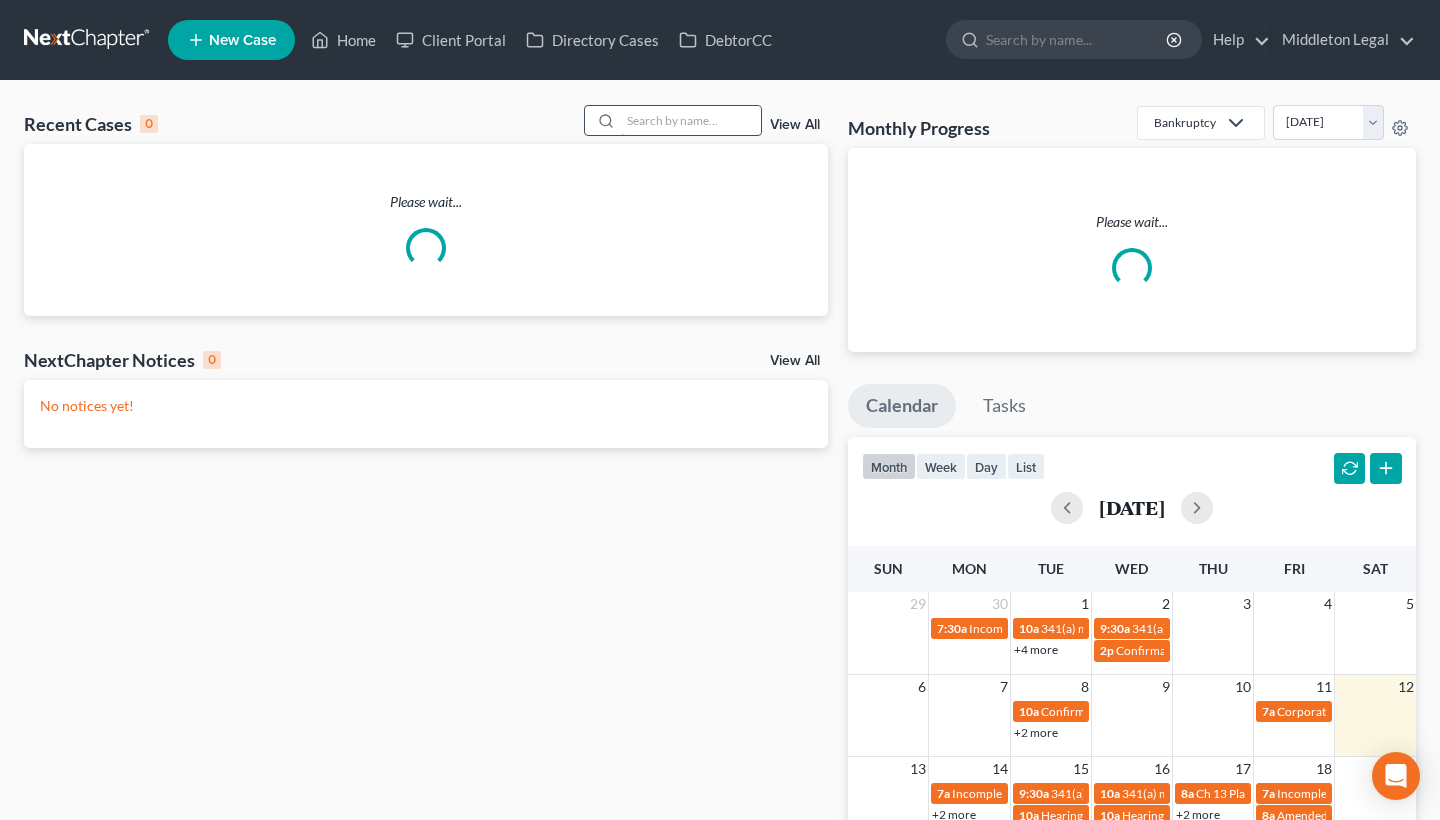 click at bounding box center (691, 120) 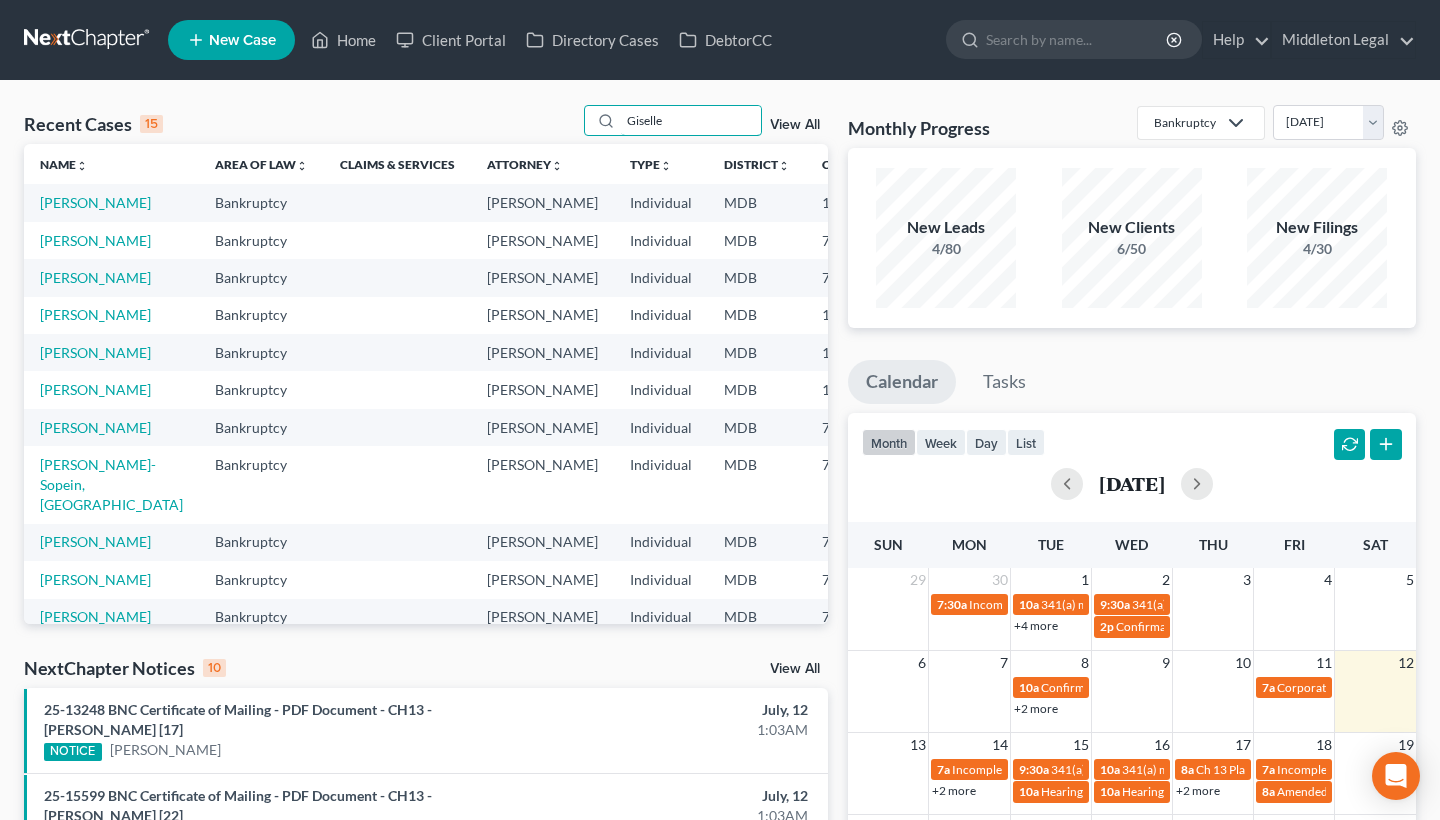 scroll, scrollTop: 0, scrollLeft: 0, axis: both 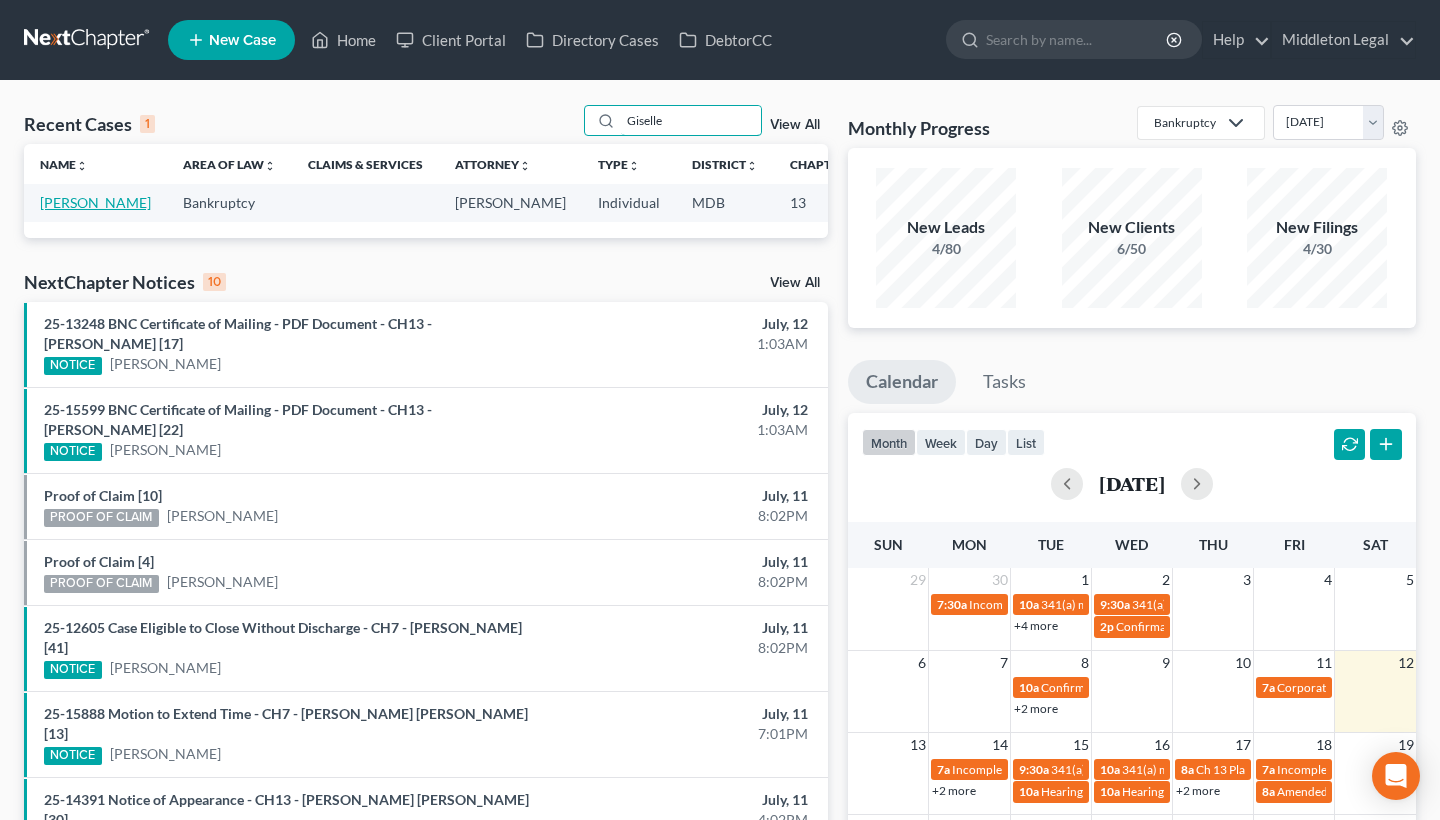 type on "Giselle" 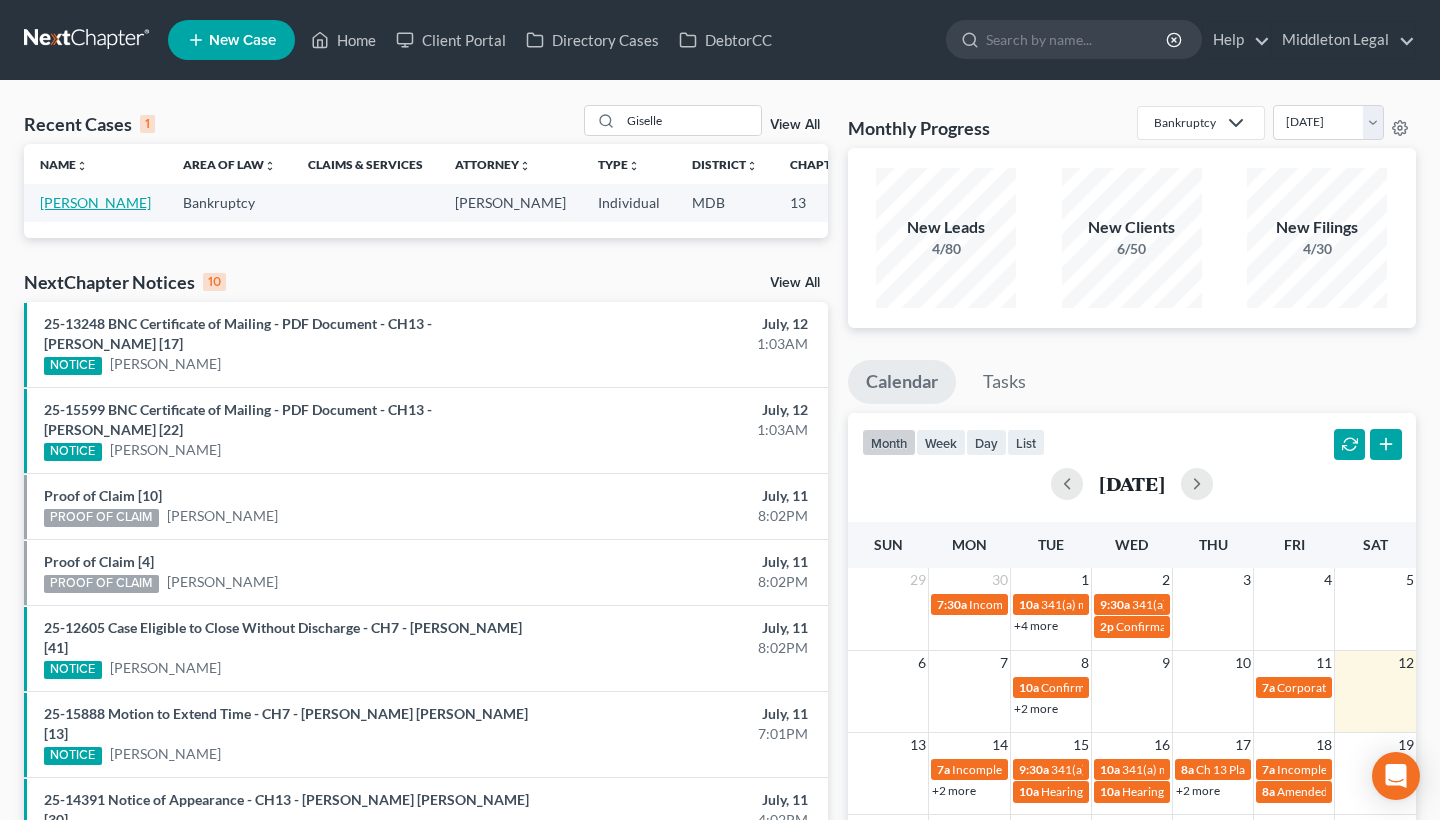 click on "[PERSON_NAME]" at bounding box center [95, 202] 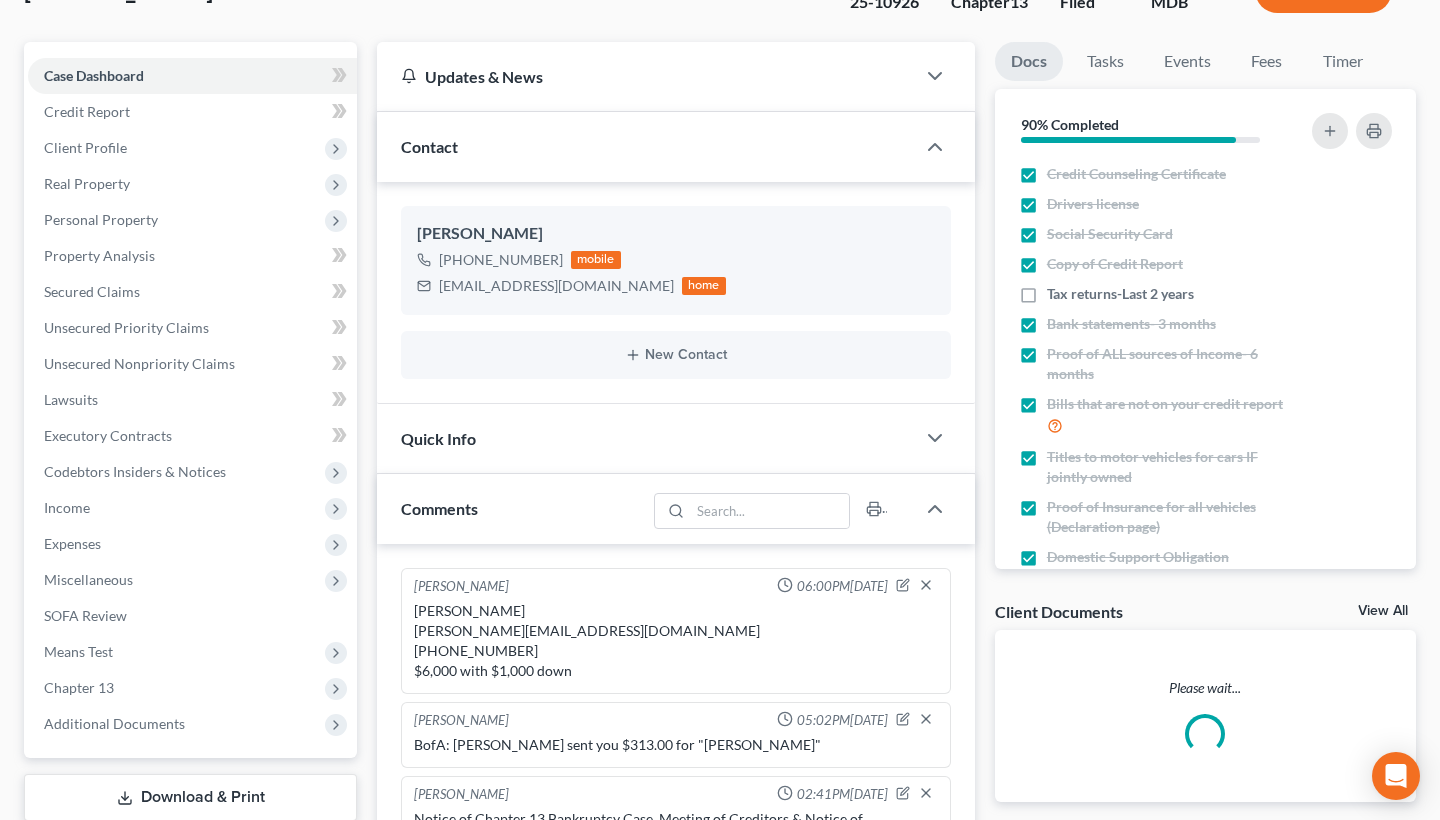 scroll, scrollTop: 427, scrollLeft: 0, axis: vertical 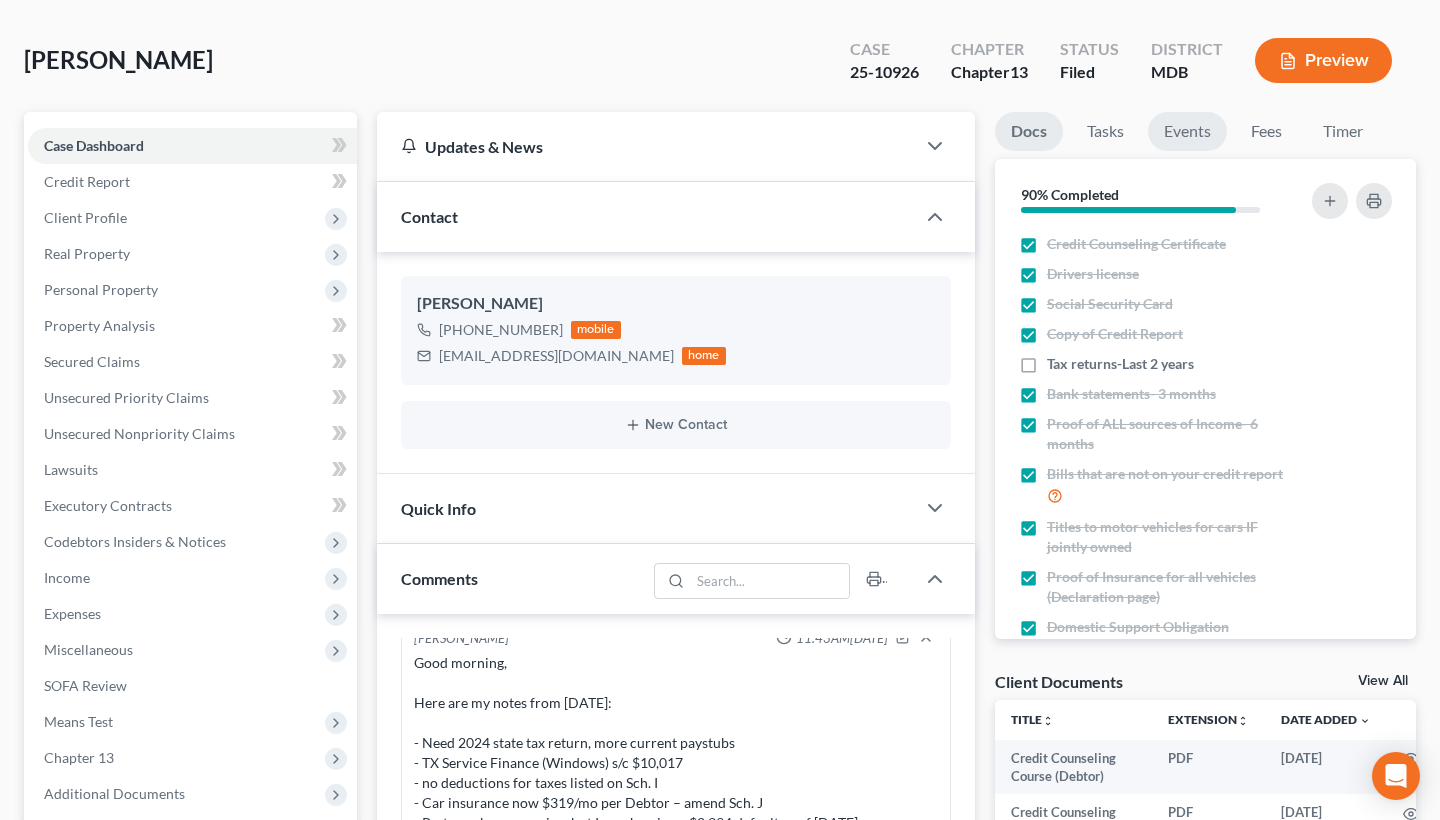 click on "Events" at bounding box center (1187, 131) 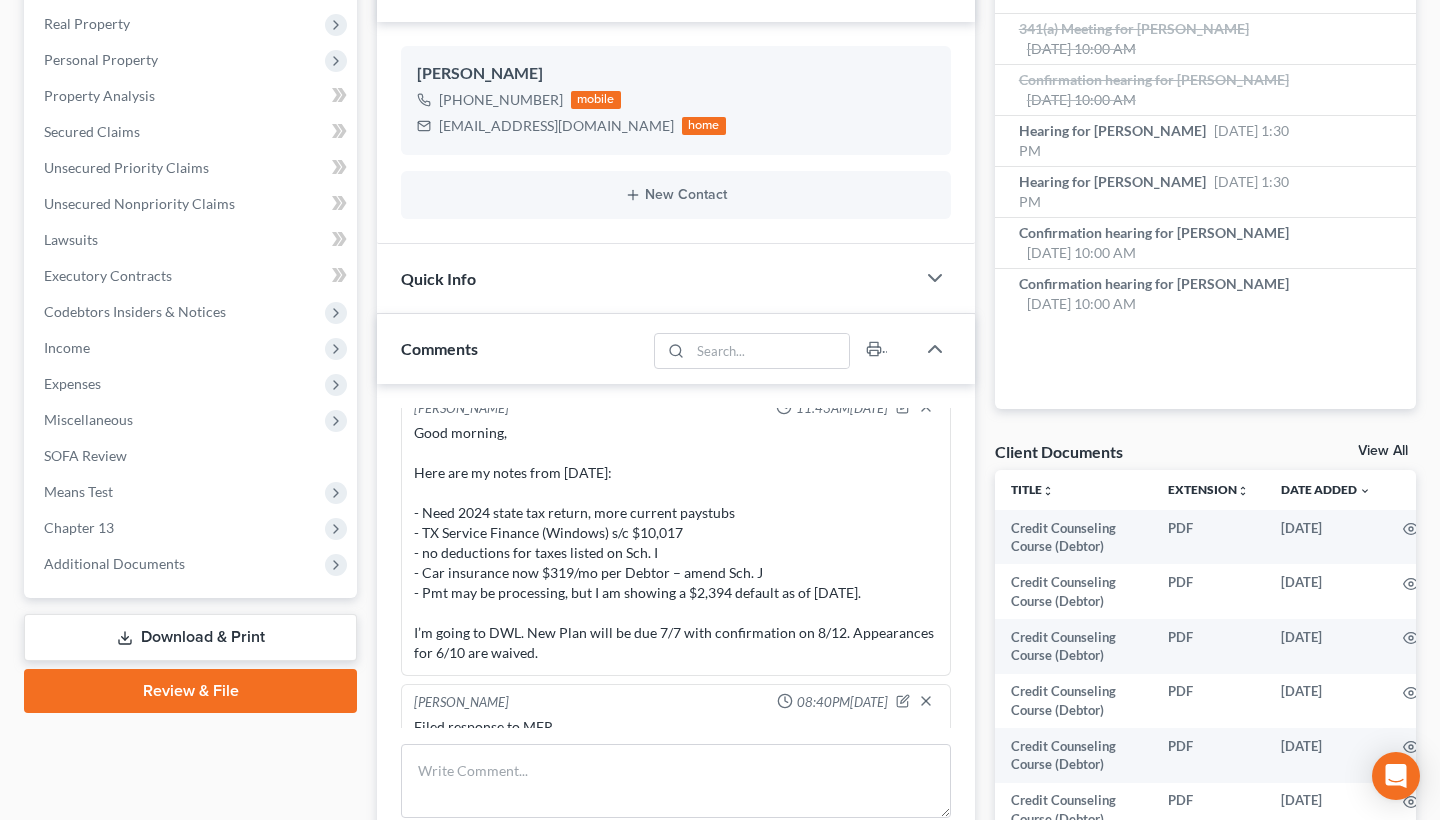 scroll, scrollTop: 408, scrollLeft: 0, axis: vertical 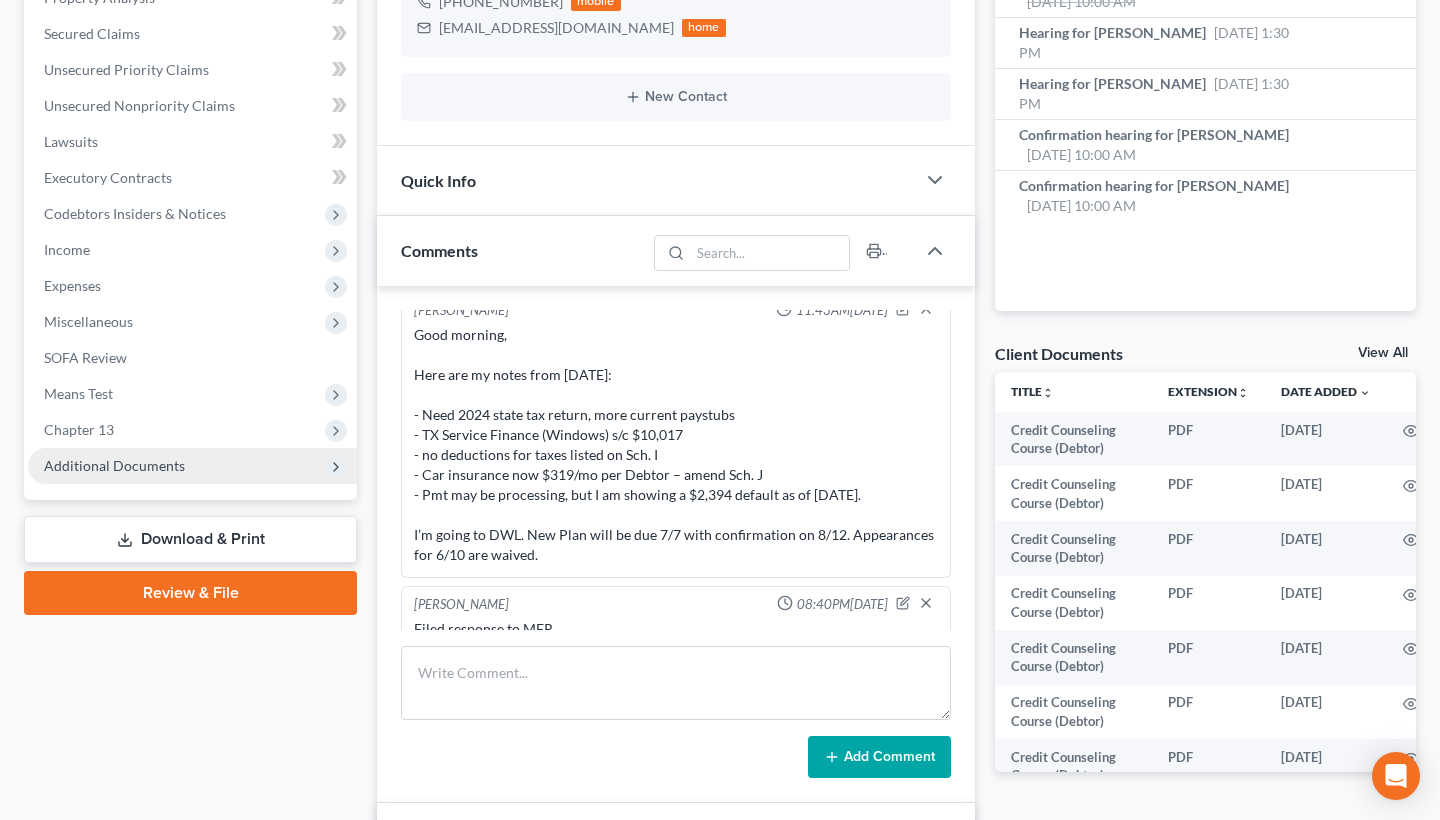 click on "Additional Documents" at bounding box center [192, 466] 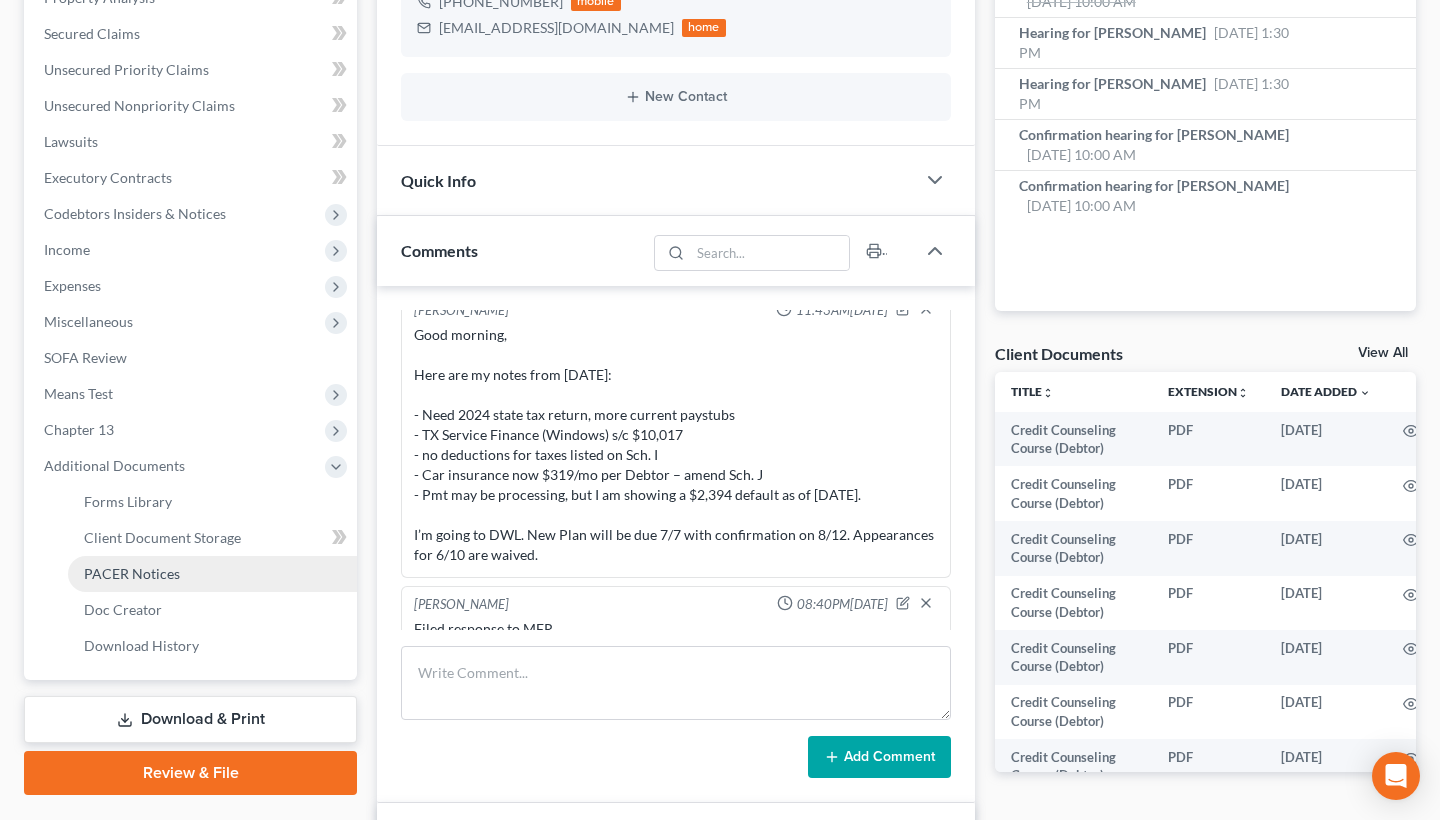 click on "PACER Notices" at bounding box center (132, 573) 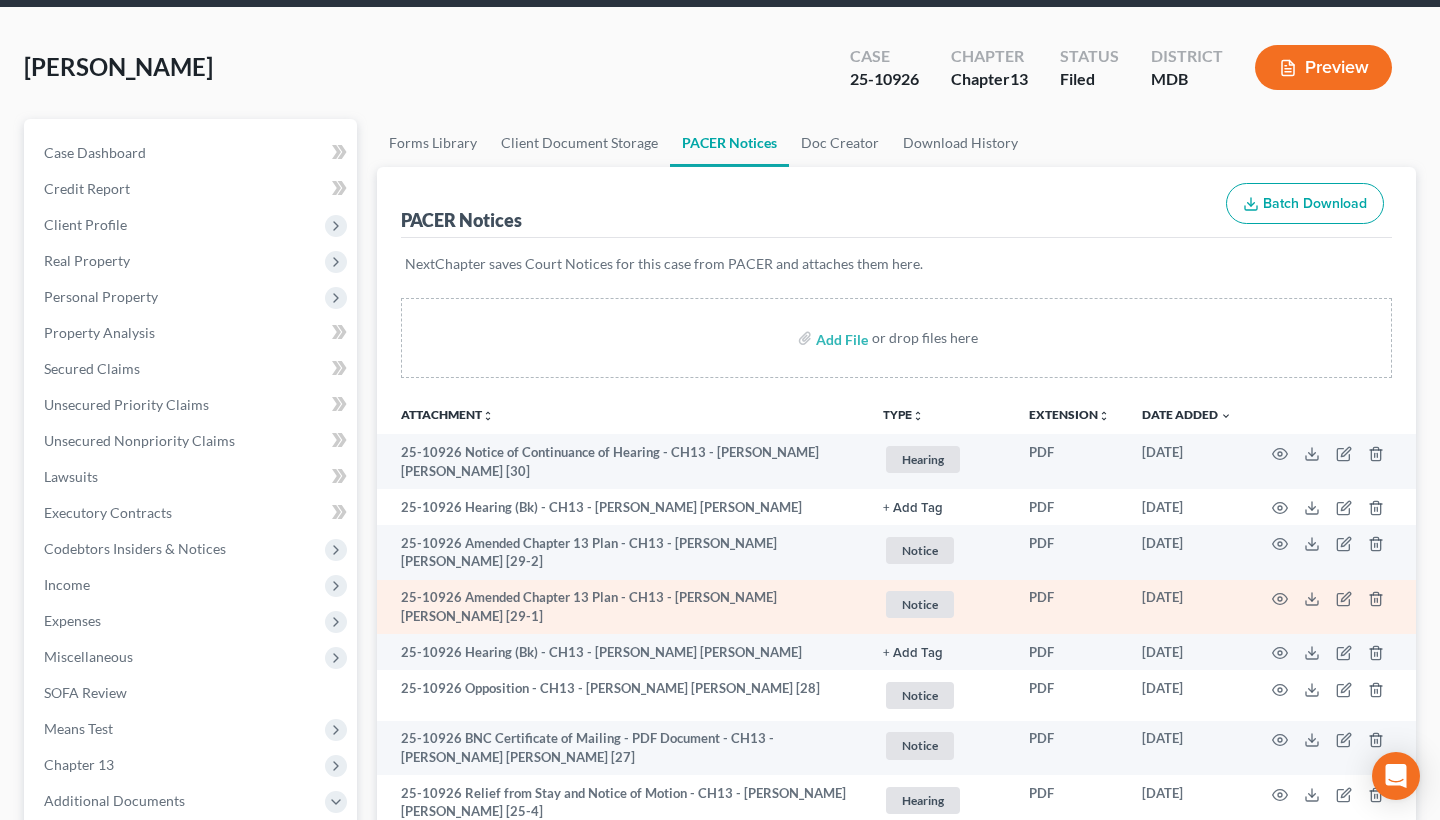 scroll, scrollTop: 85, scrollLeft: 0, axis: vertical 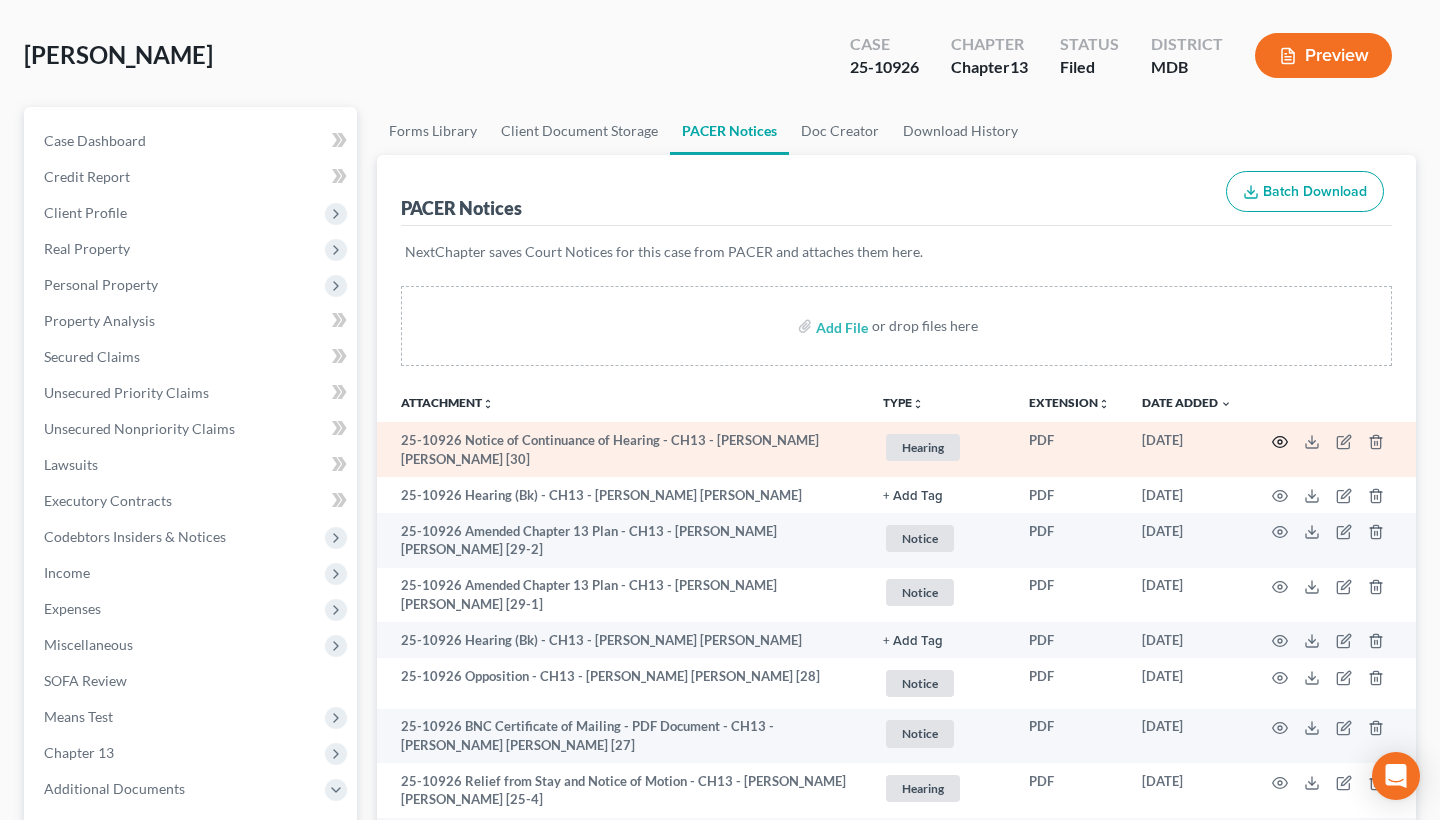 click 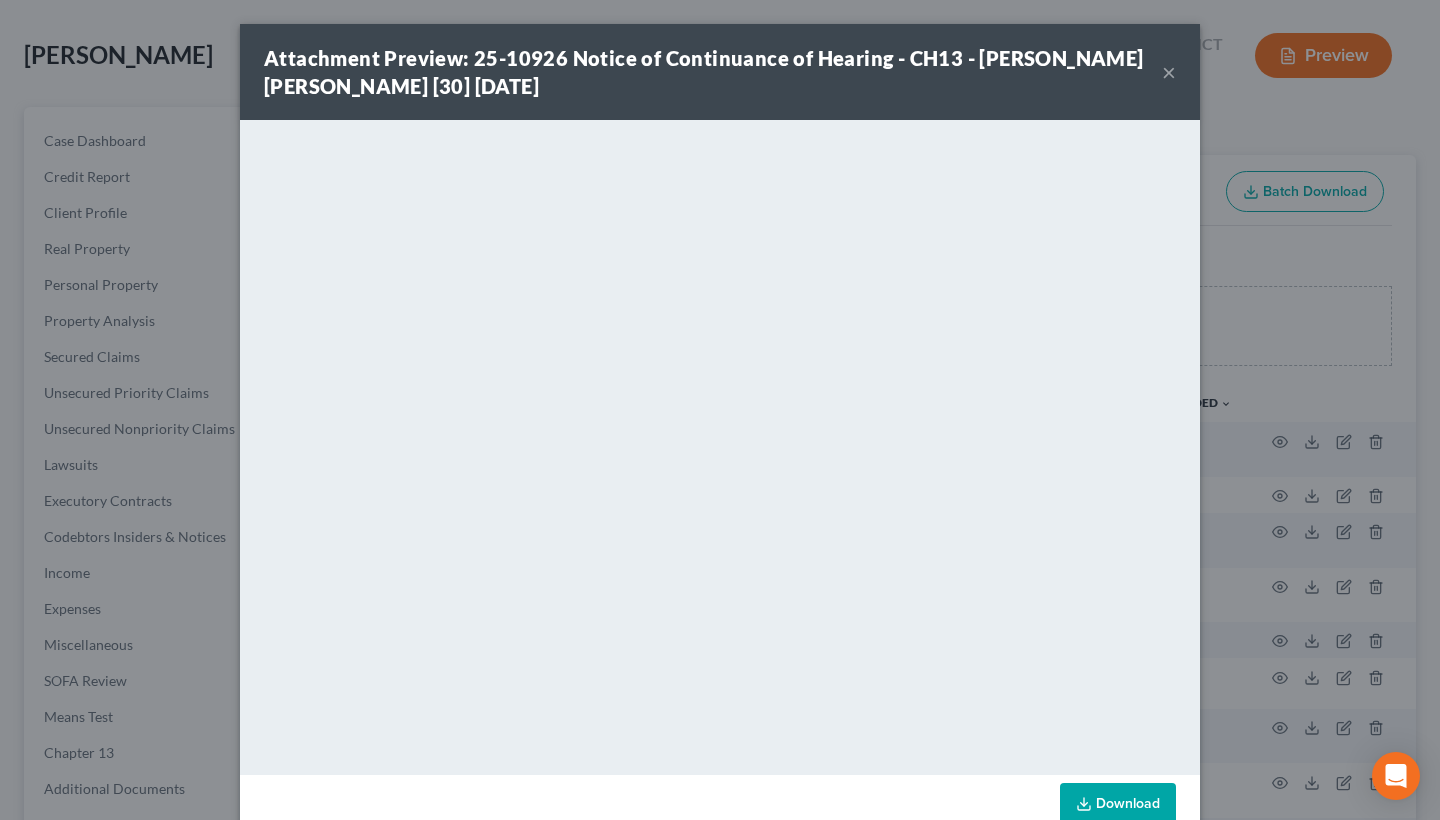 click on "×" at bounding box center [1169, 72] 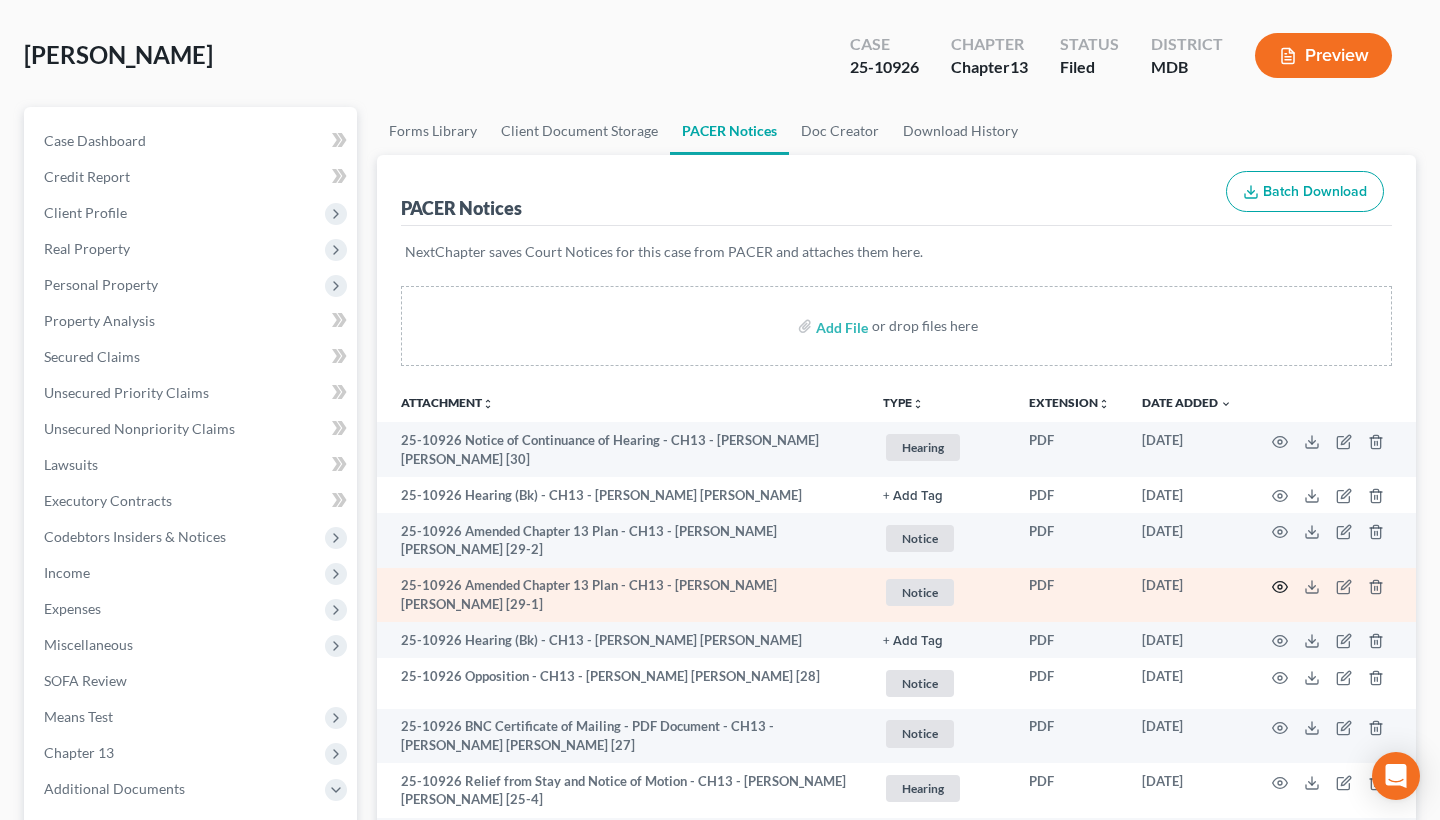 click 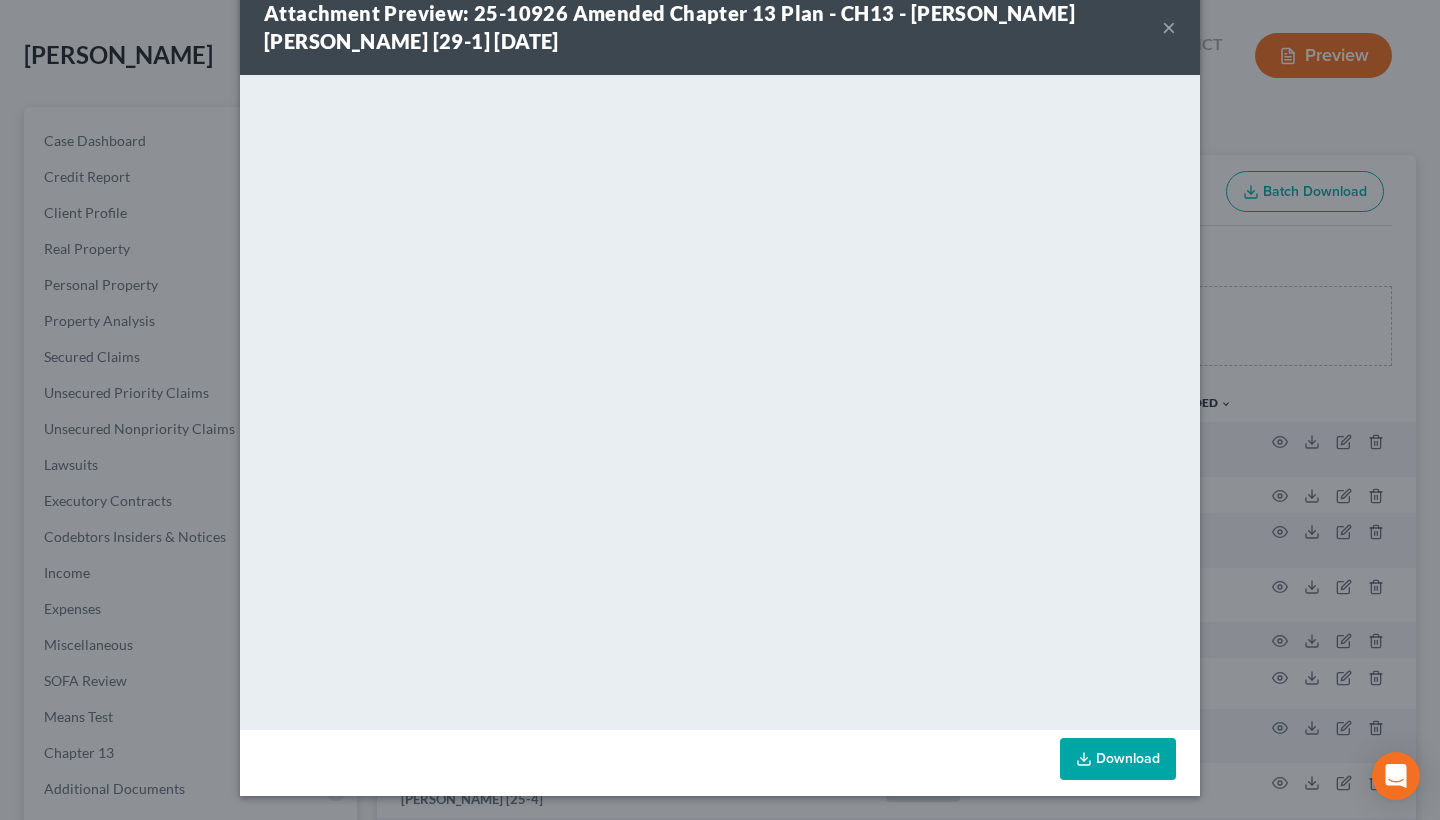 scroll, scrollTop: 45, scrollLeft: 0, axis: vertical 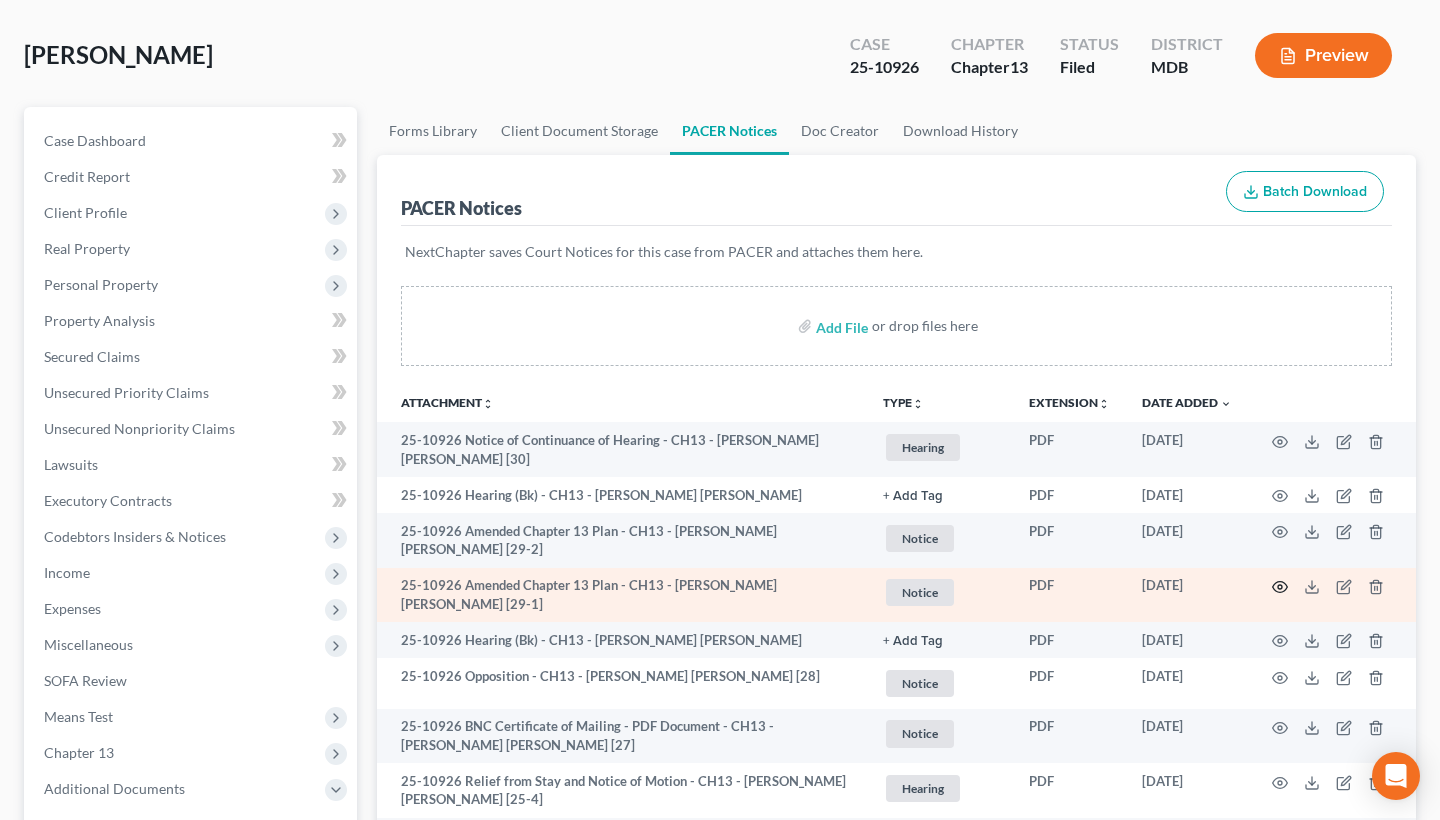 click 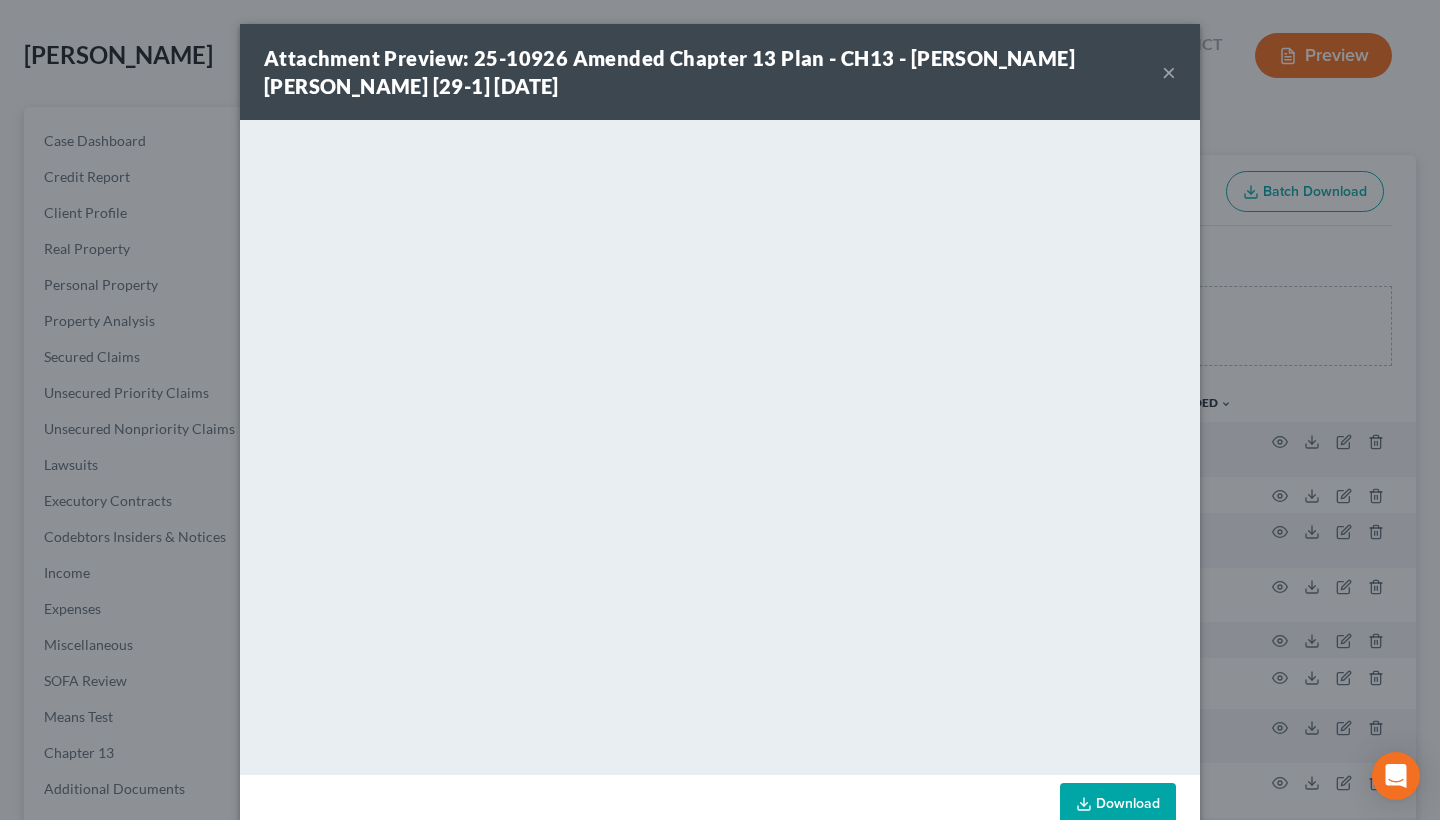 click on "×" at bounding box center (1169, 72) 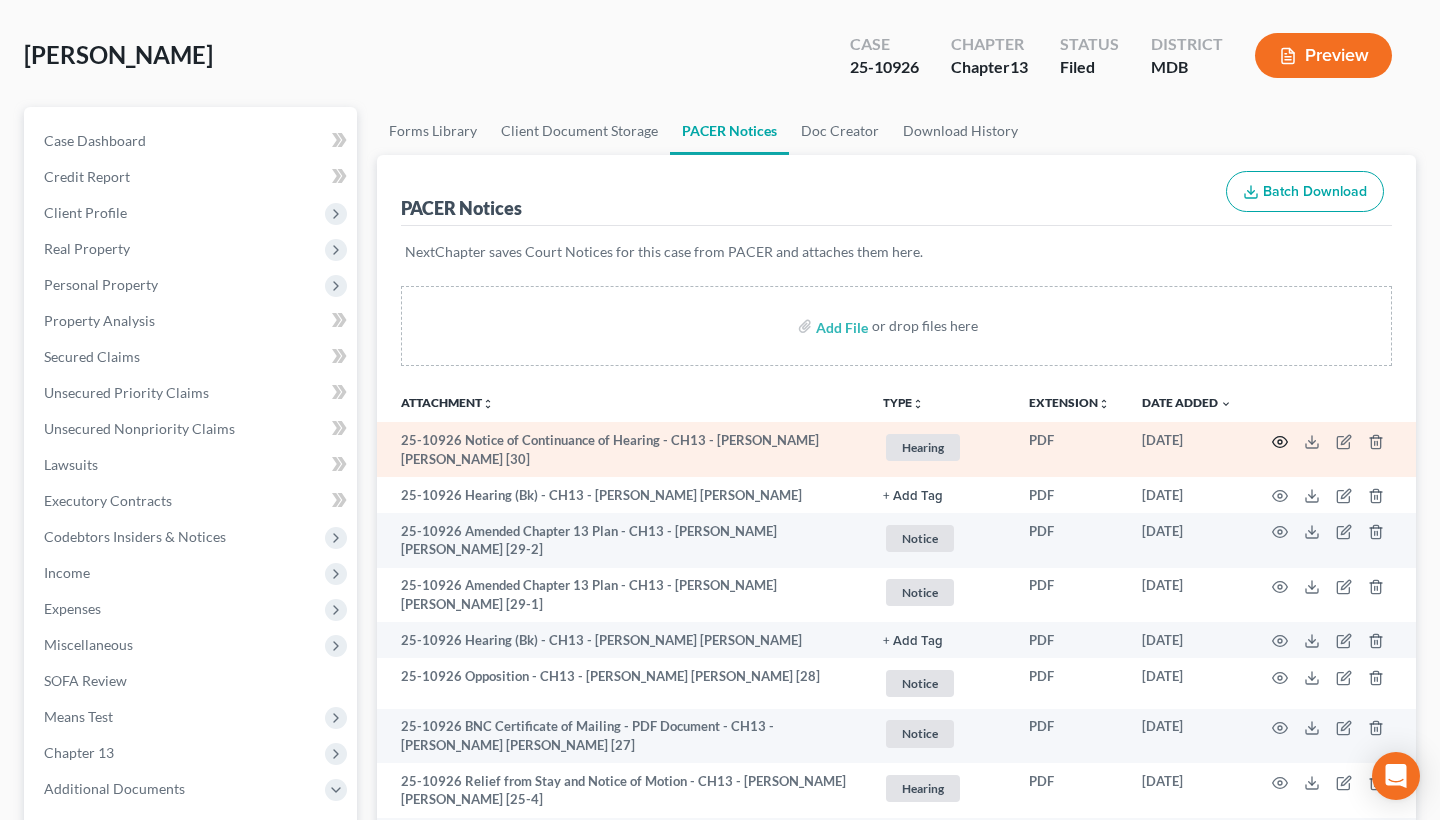 click 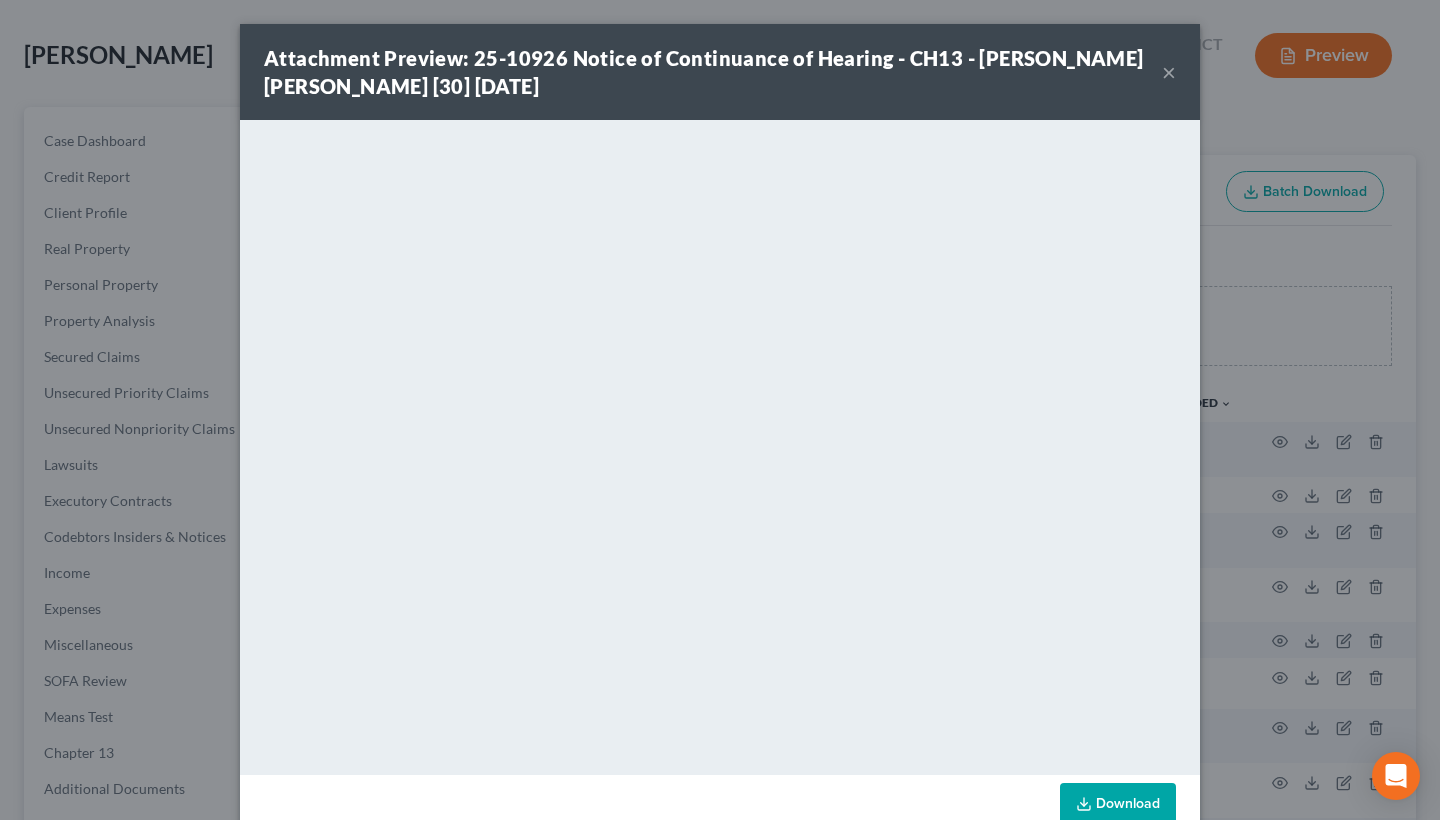 click on "×" at bounding box center [1169, 72] 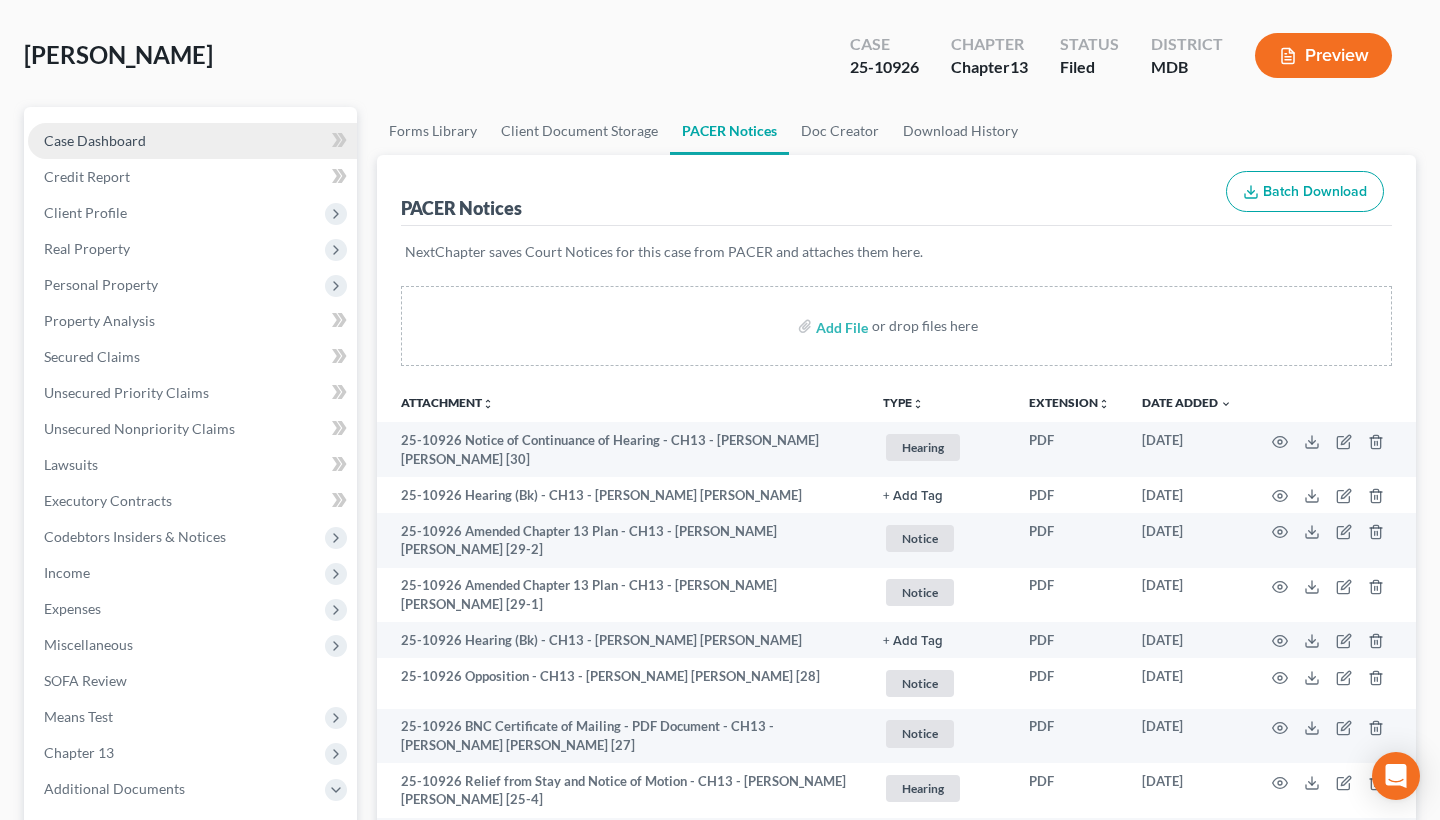 click on "Case Dashboard" at bounding box center [95, 140] 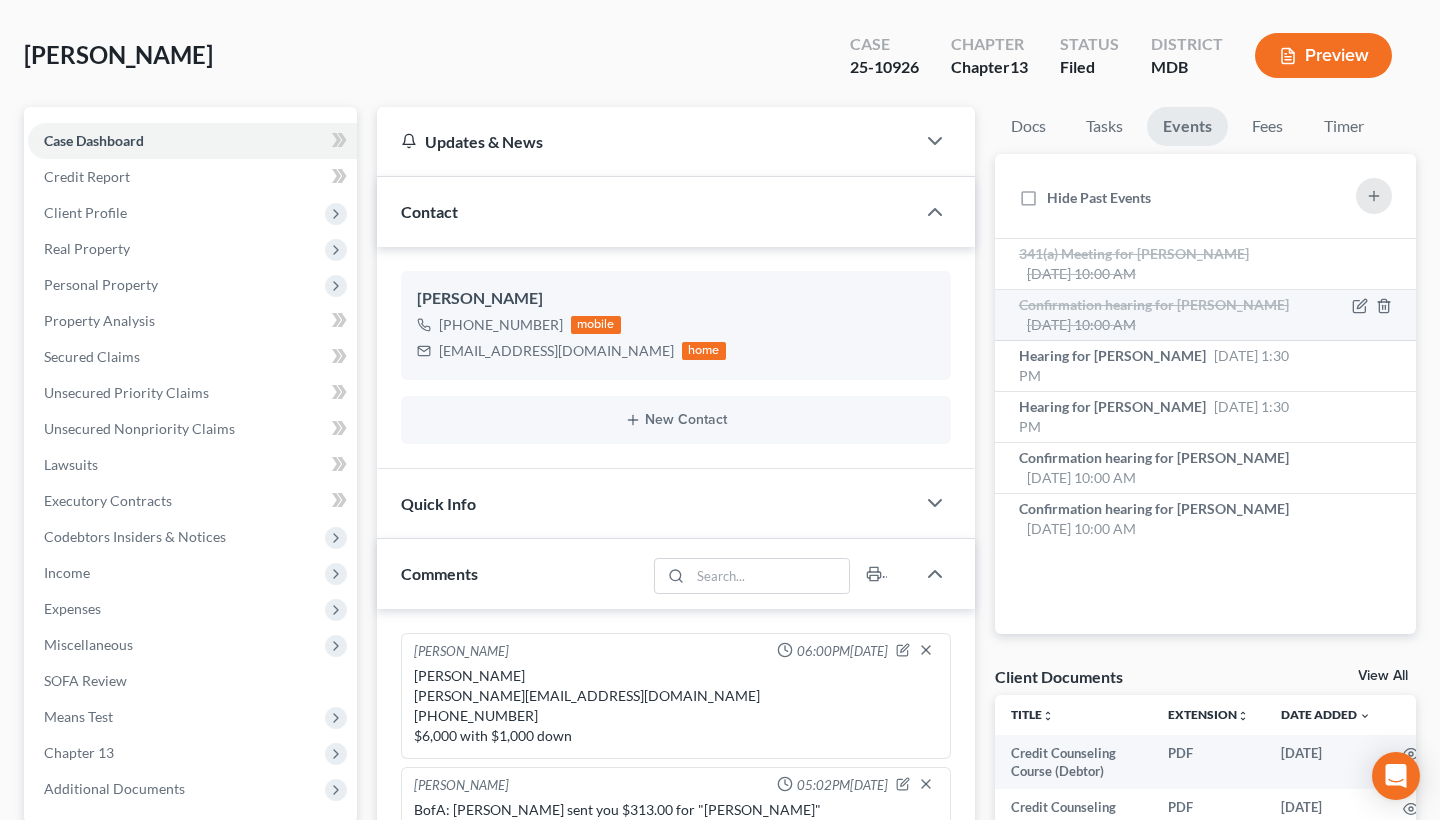 scroll, scrollTop: 0, scrollLeft: 0, axis: both 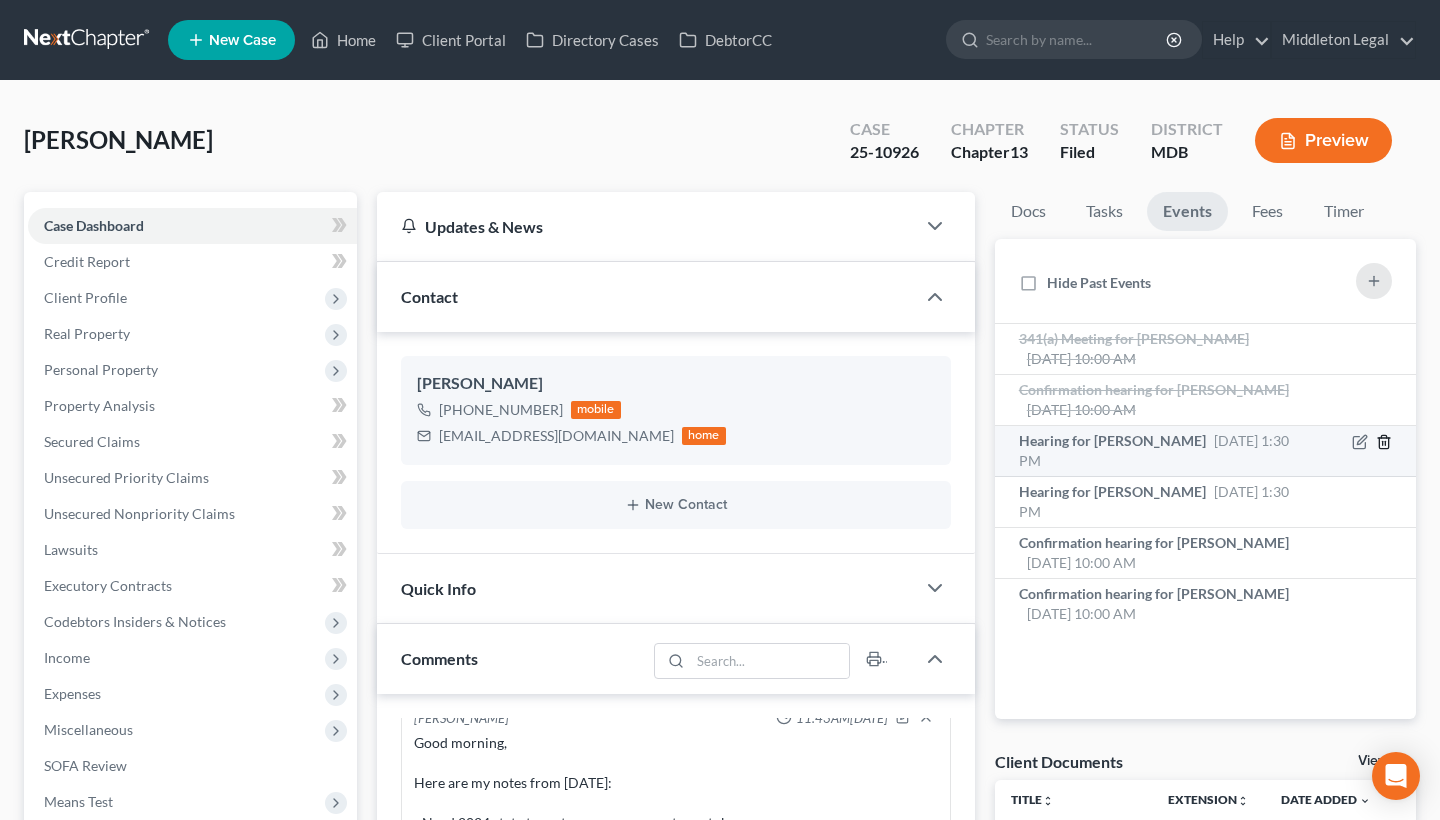 click 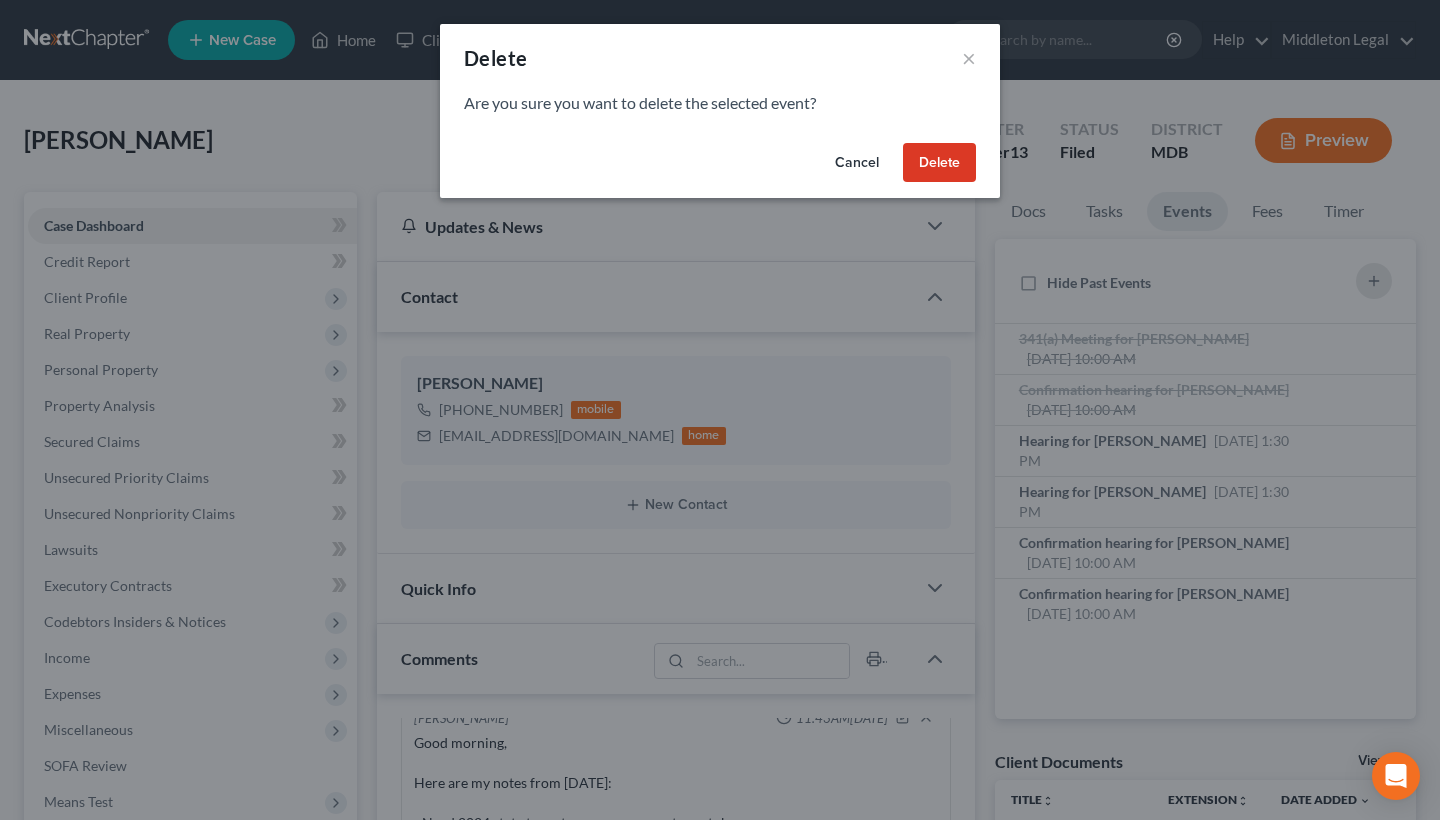 click on "Delete" at bounding box center [939, 163] 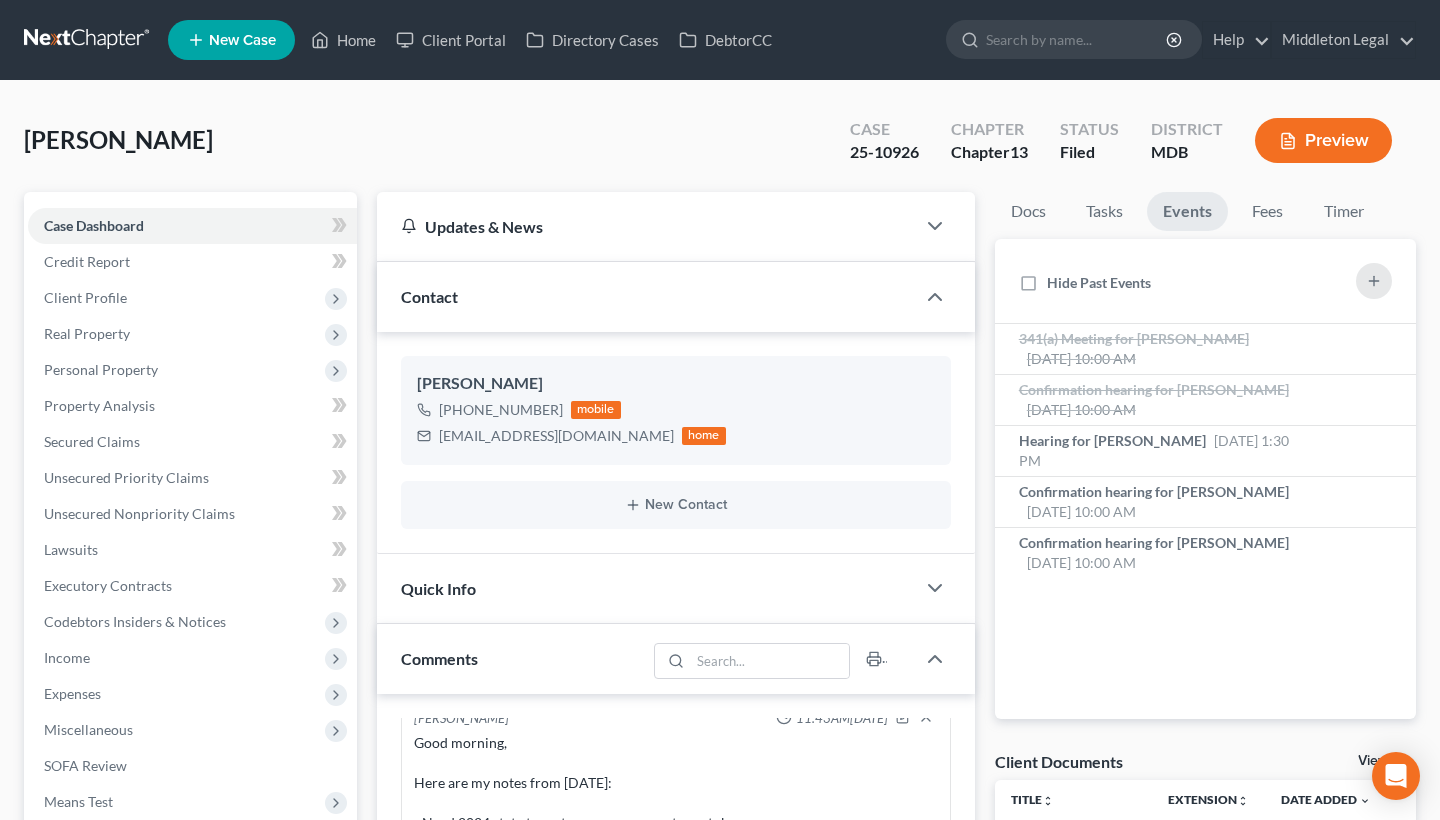 click at bounding box center (88, 40) 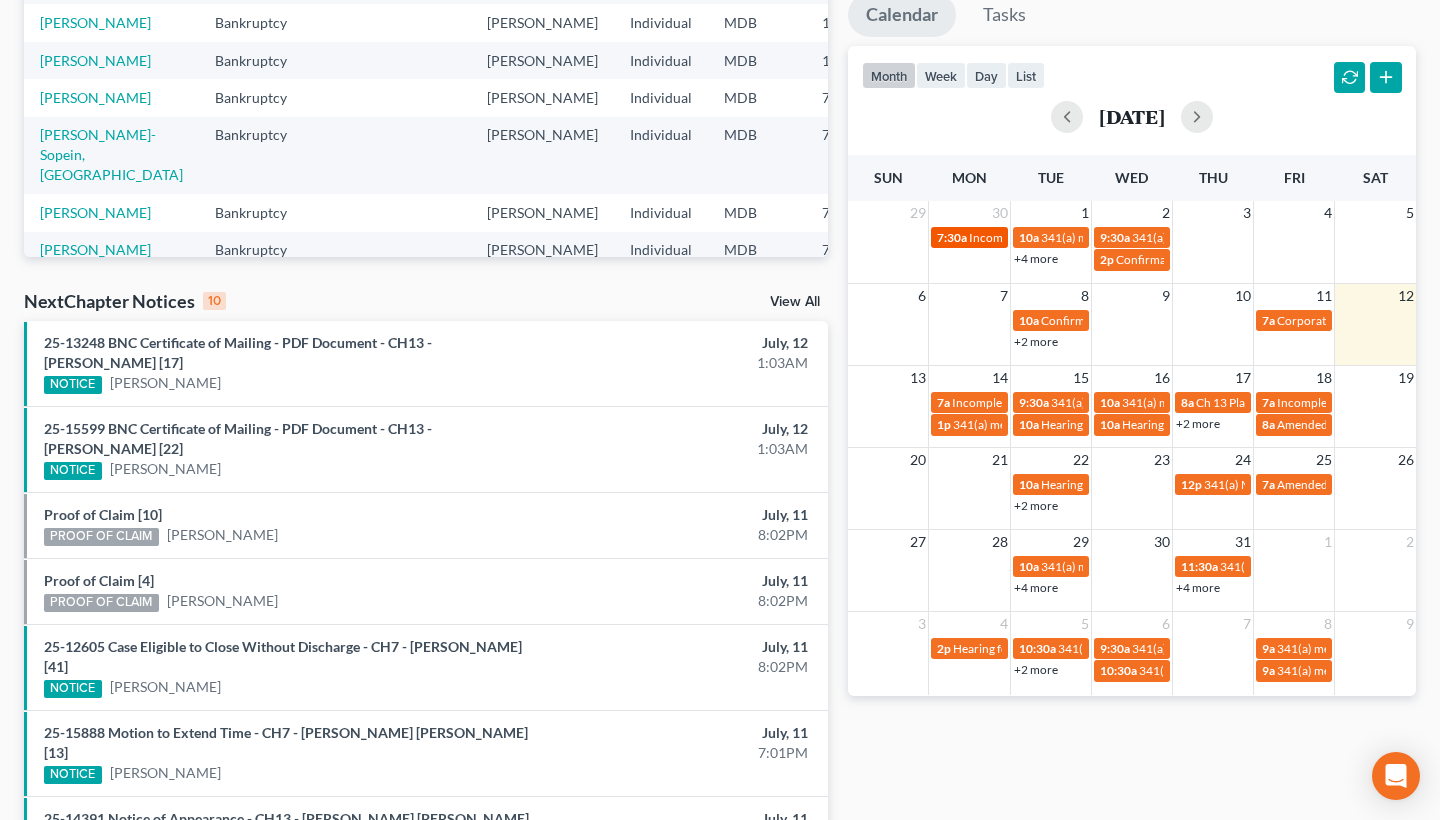 scroll, scrollTop: 369, scrollLeft: 0, axis: vertical 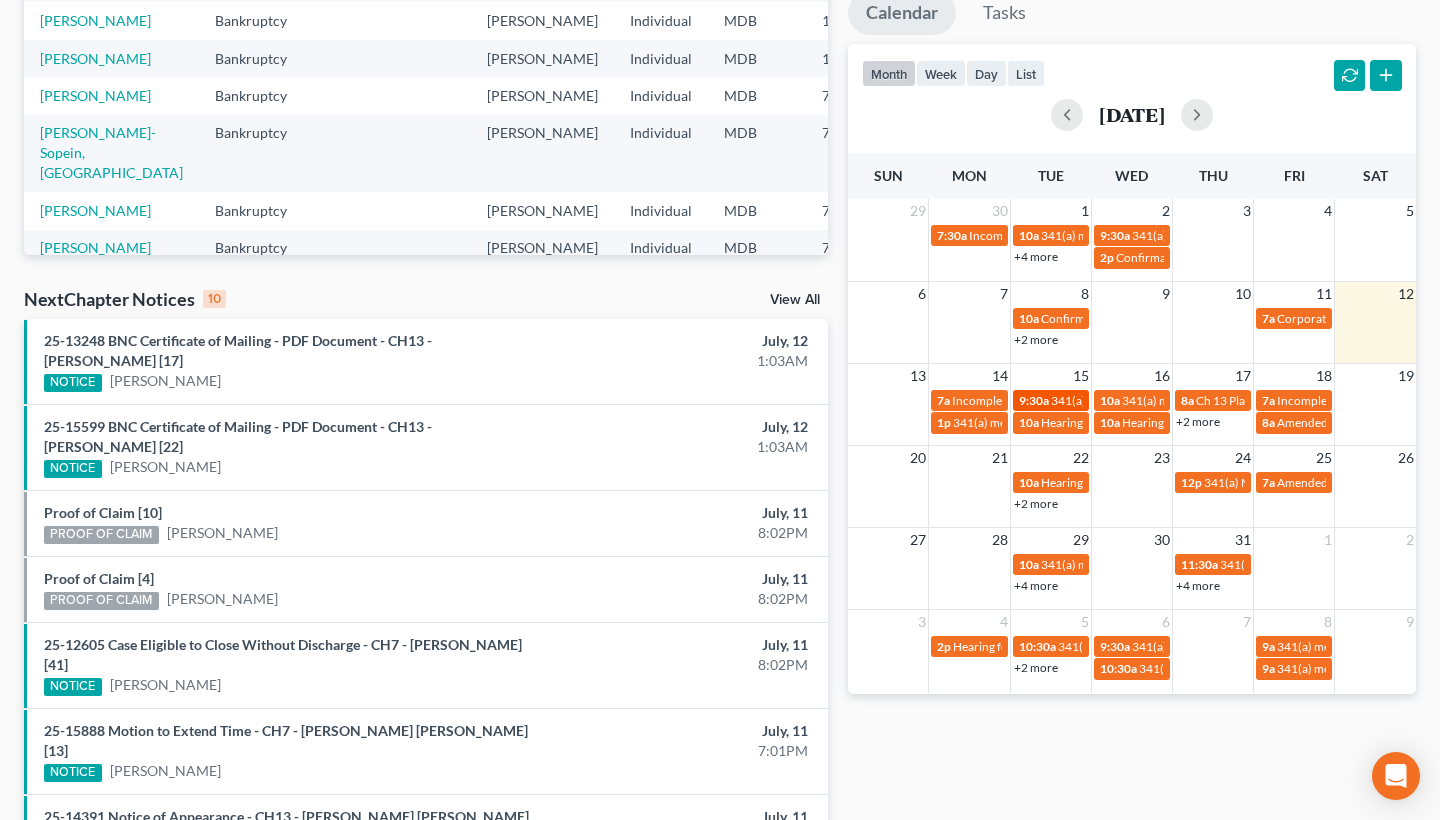 click on "9:30a" at bounding box center (1034, 400) 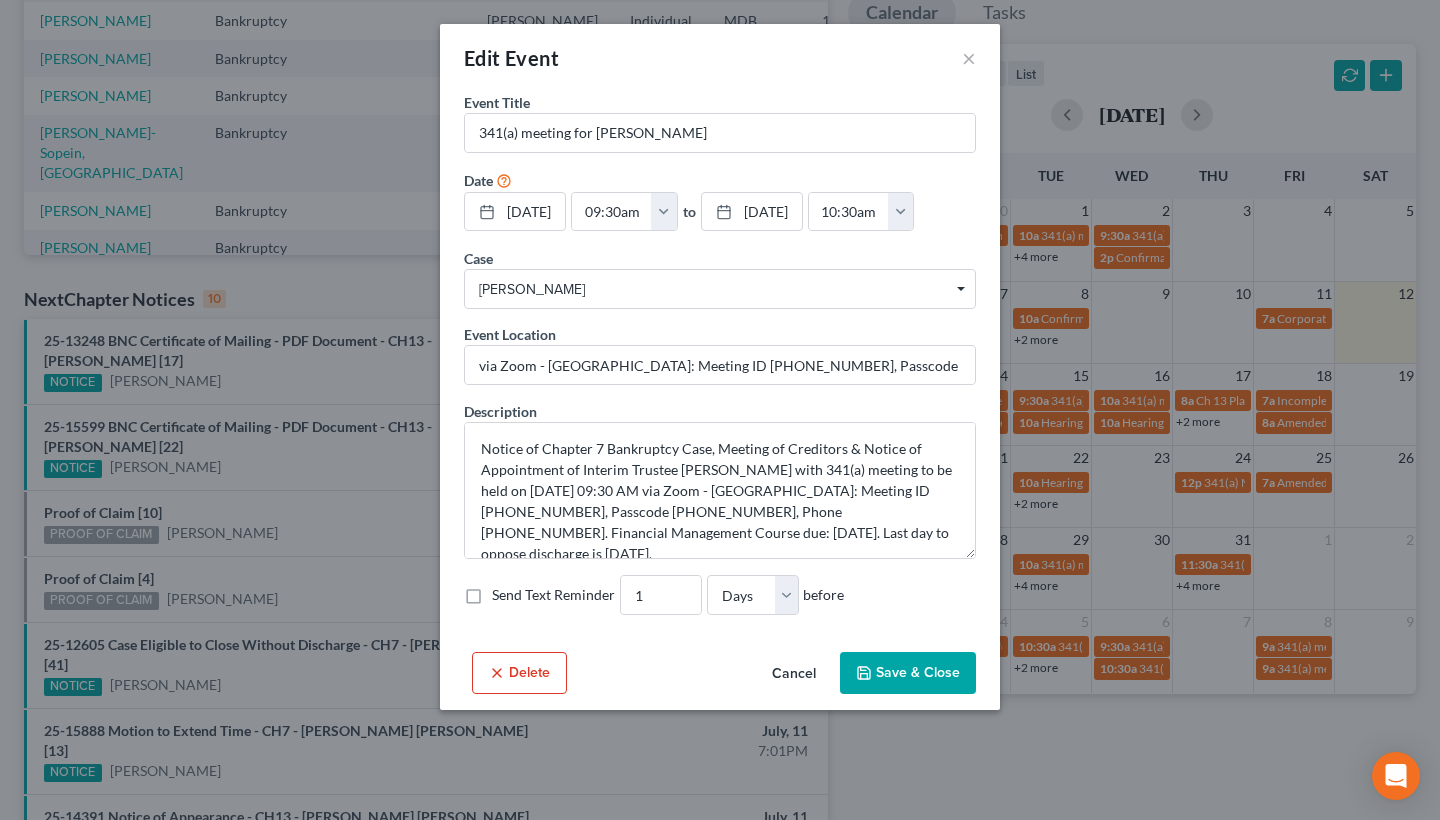 click on "Cancel" at bounding box center (794, 674) 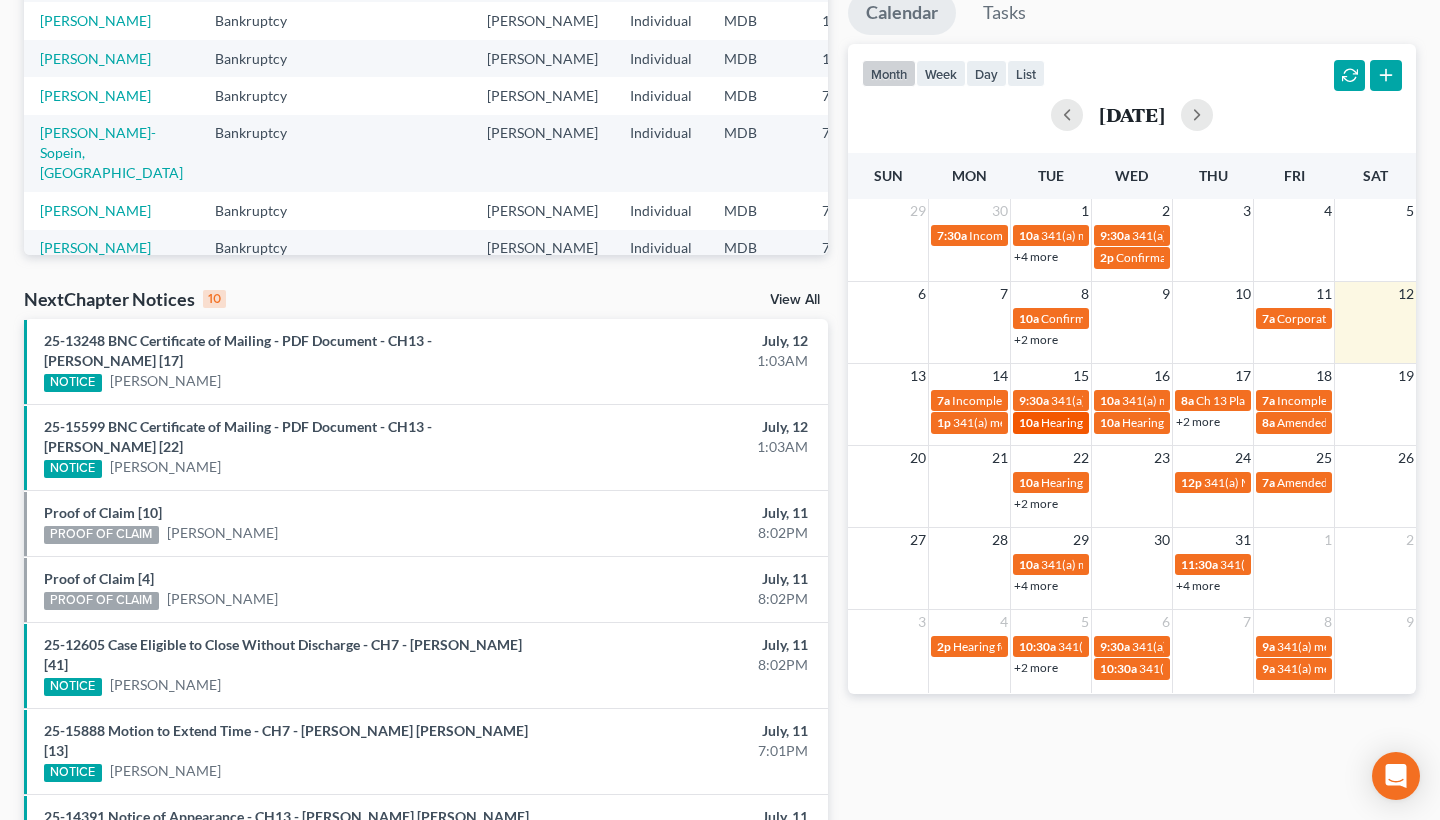 click on "Hearing for [PERSON_NAME]" at bounding box center [1119, 422] 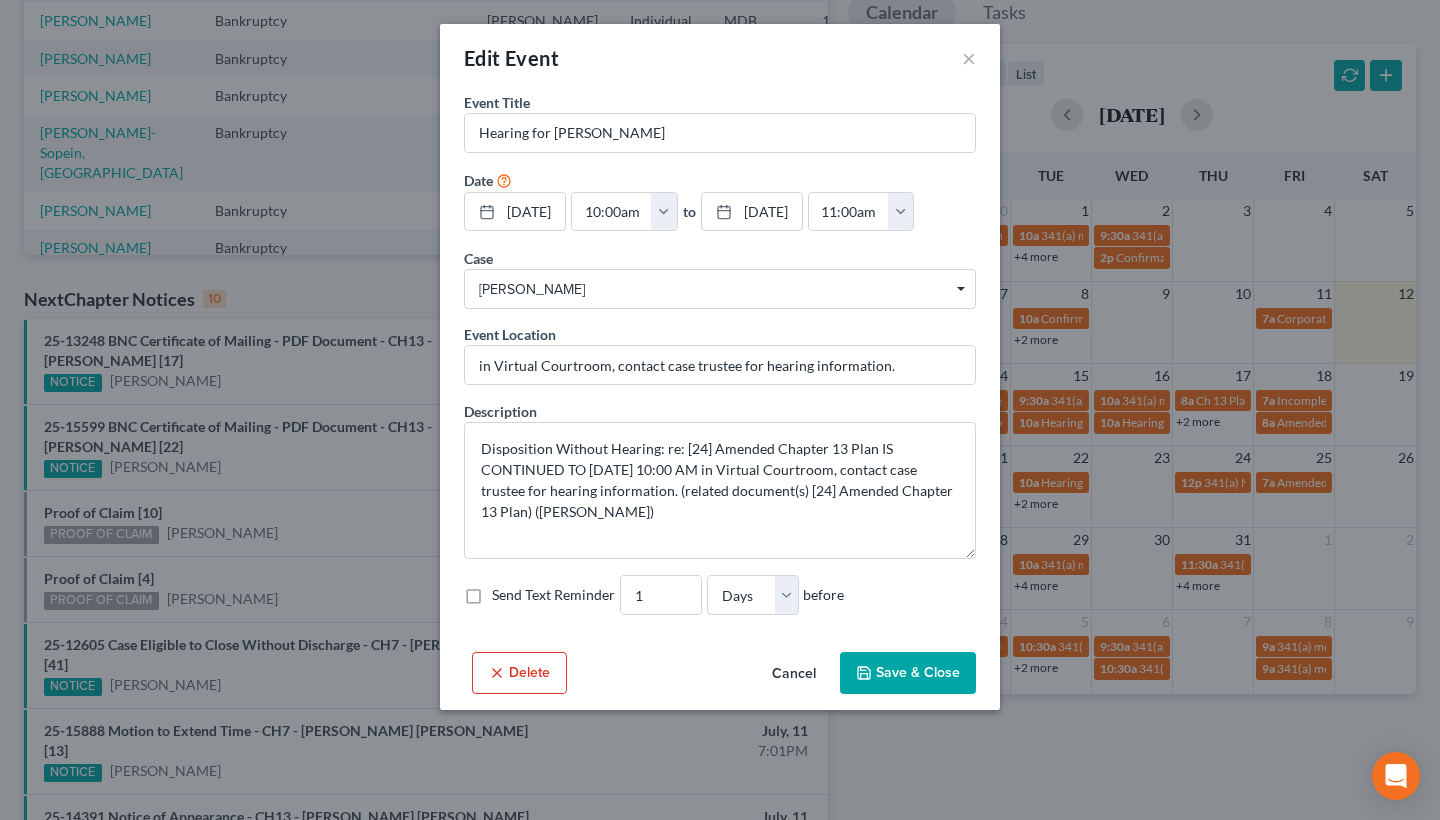 click on "Cancel" at bounding box center [794, 674] 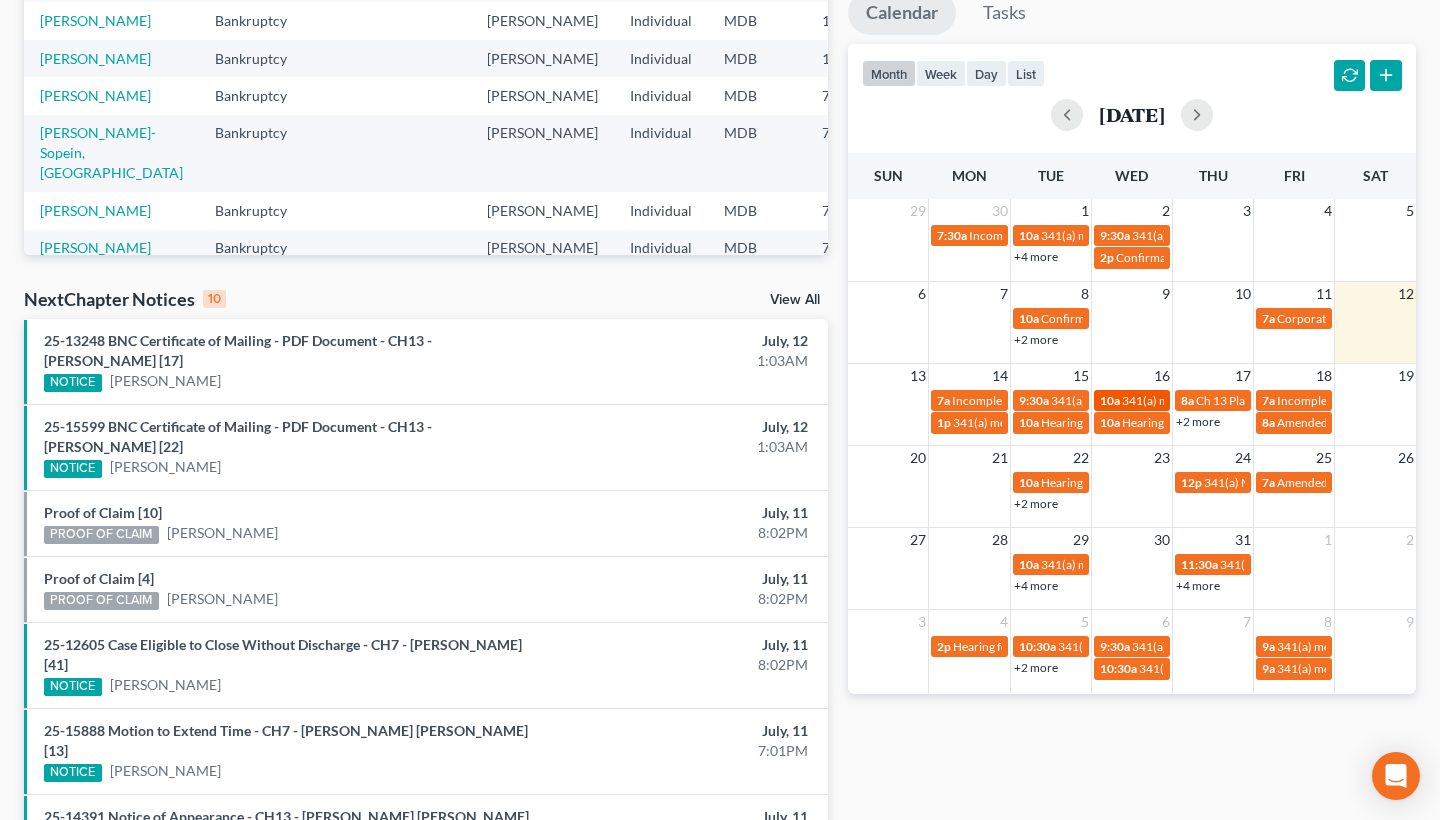 click on "341(a) meeting for [PERSON_NAME]" at bounding box center [1218, 400] 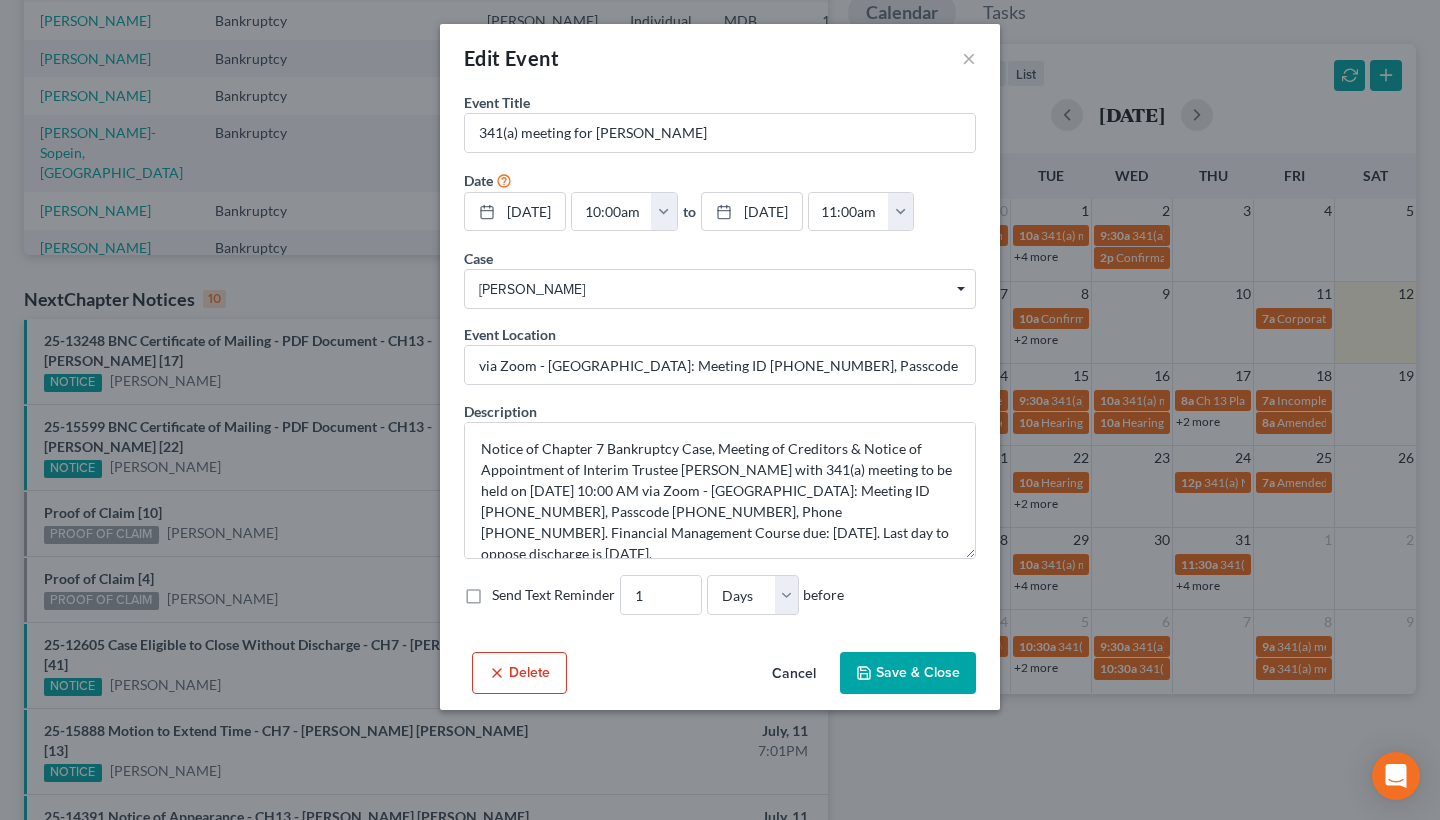 click on "Cancel" at bounding box center [794, 674] 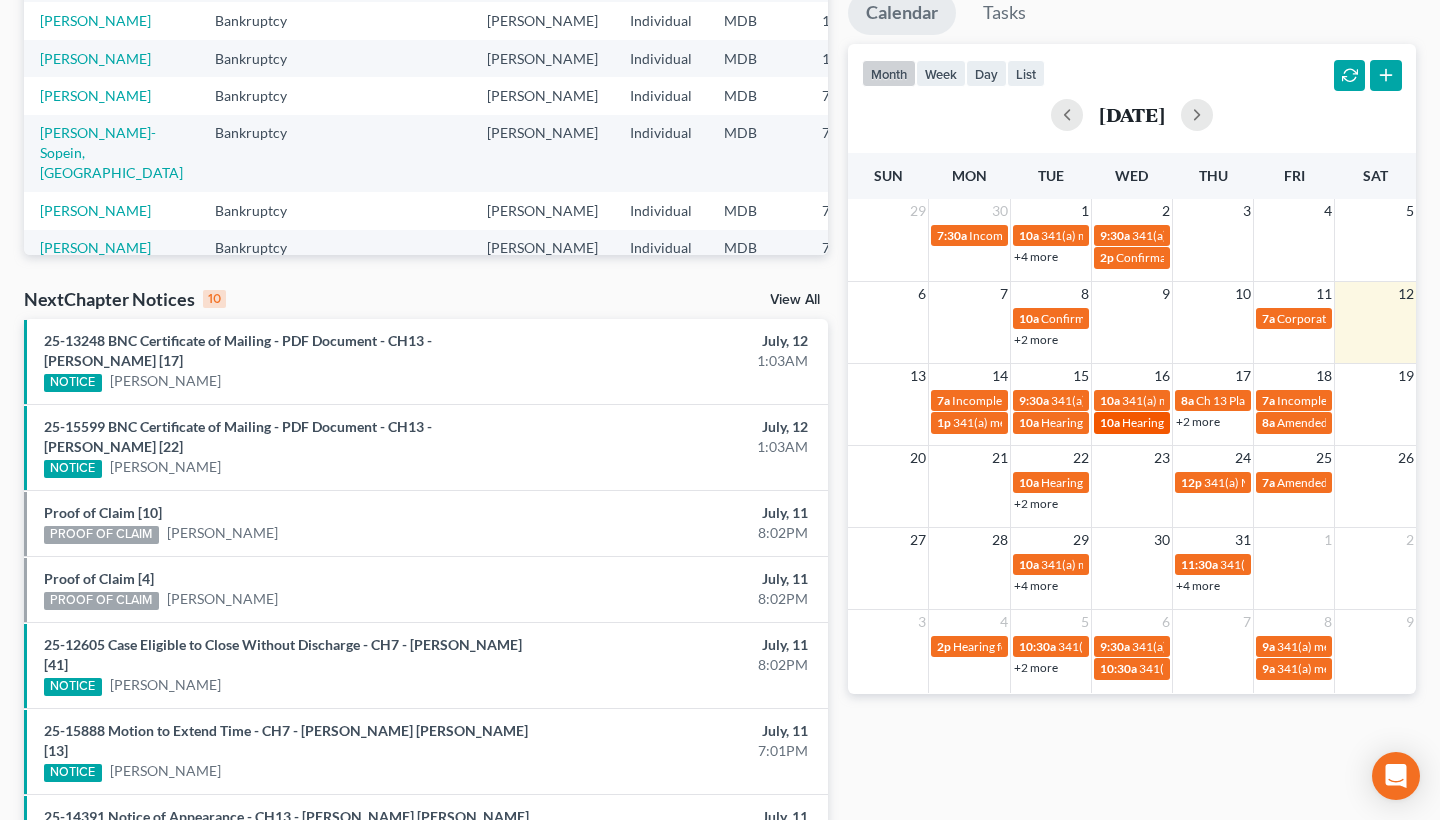 click on "Hearing for [PERSON_NAME]" at bounding box center [1200, 422] 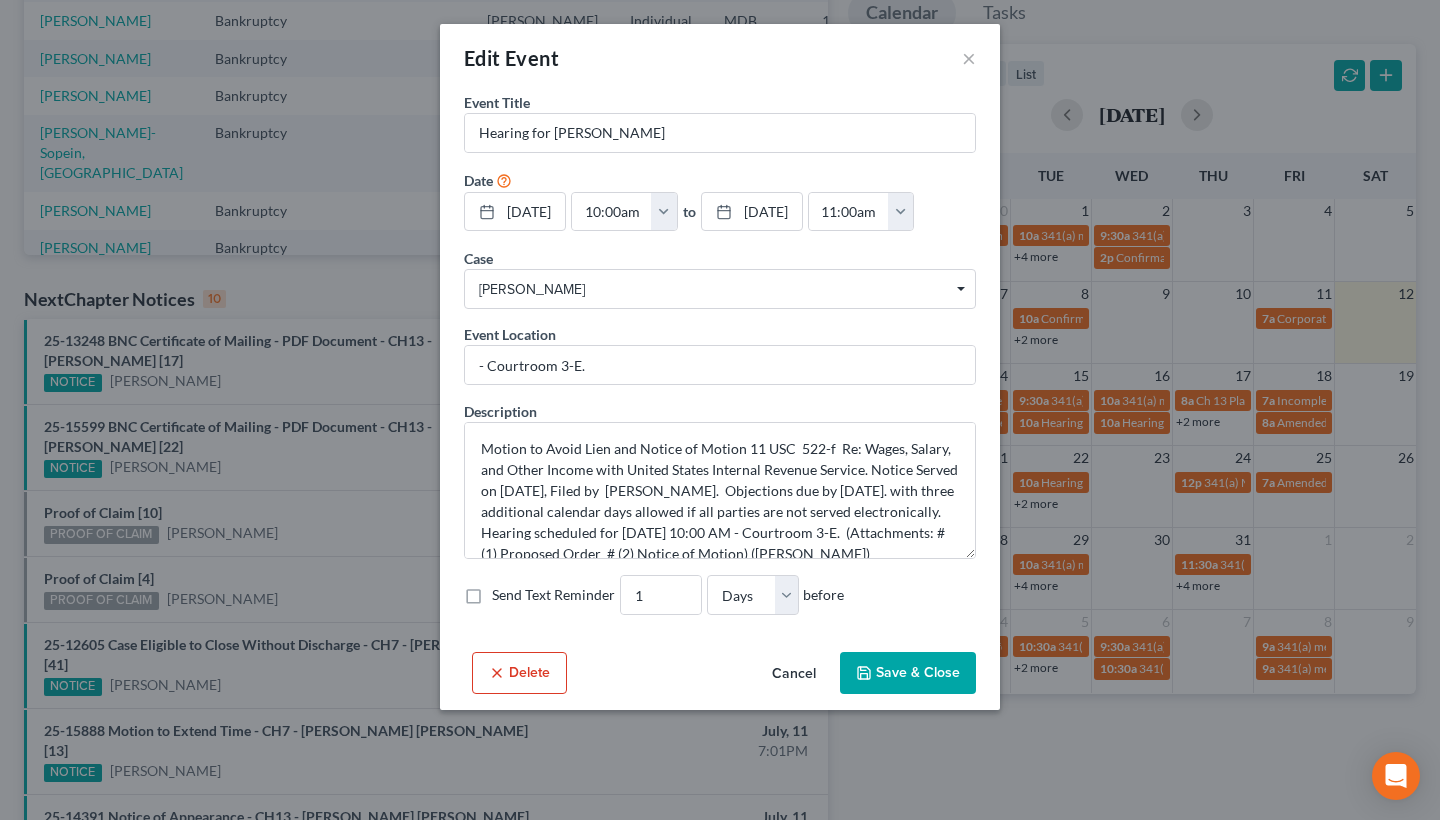 click on "Delete" at bounding box center (519, 673) 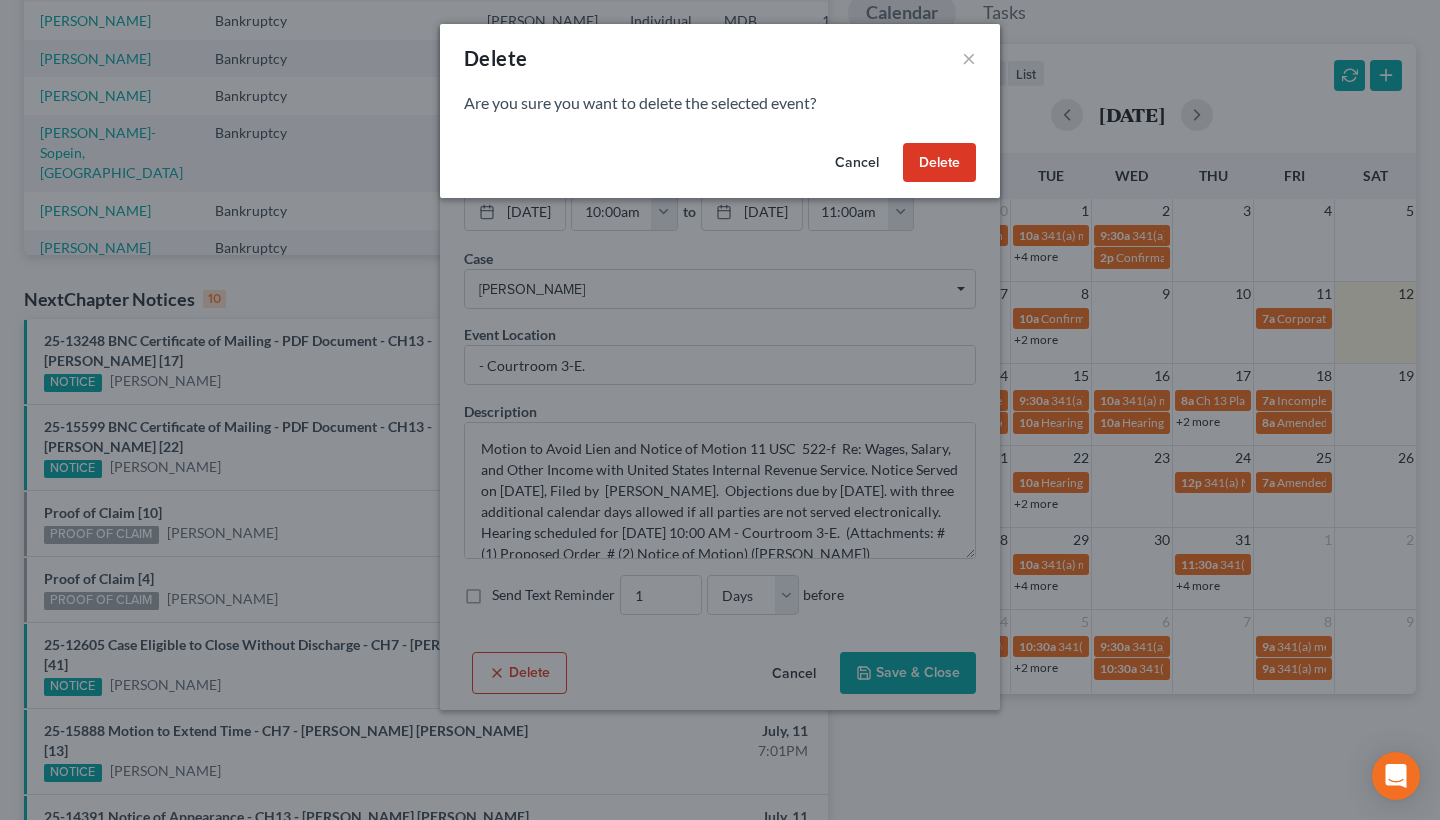 click on "Delete" at bounding box center (939, 163) 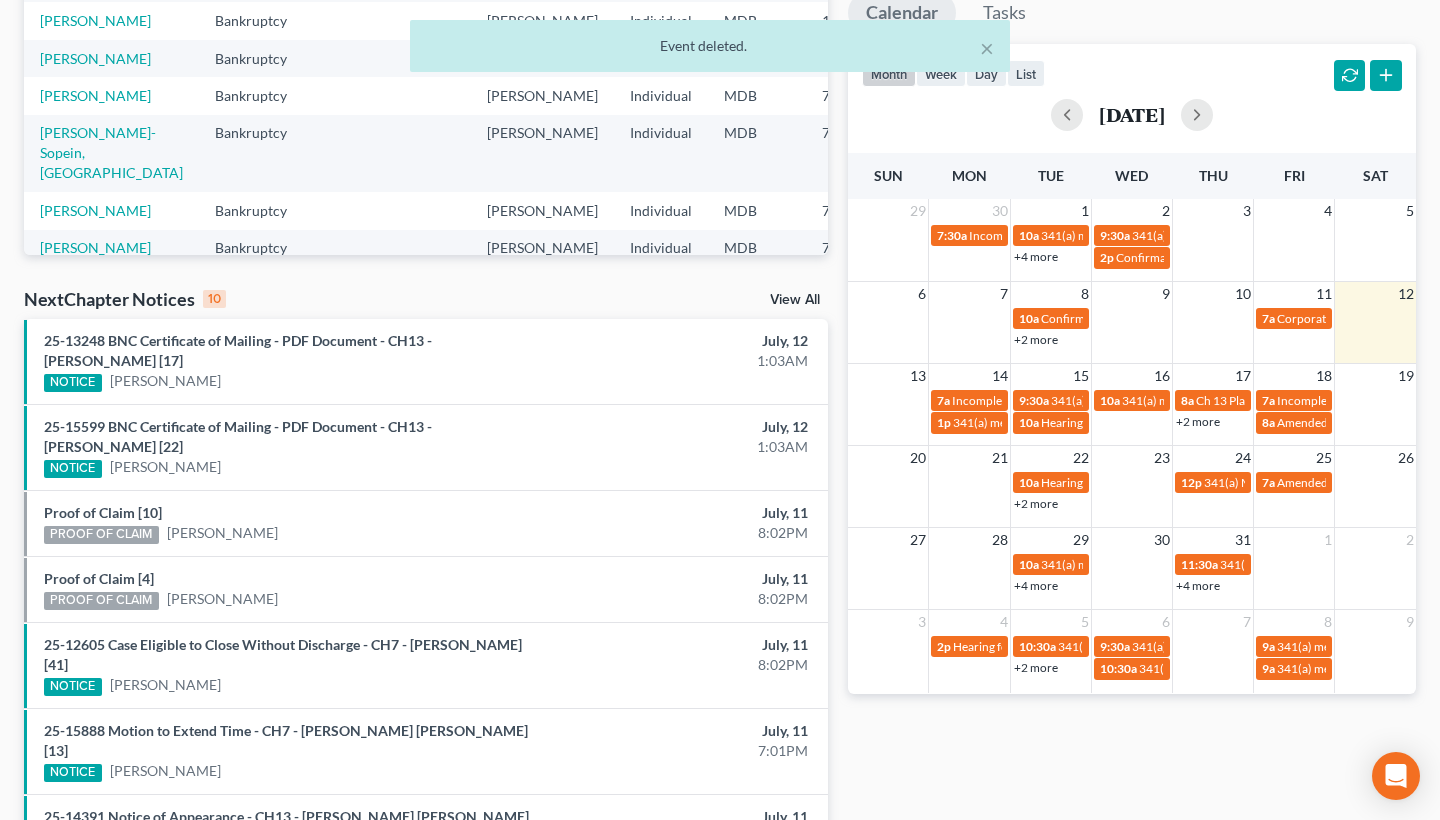 click on "+2 more" at bounding box center [1198, 421] 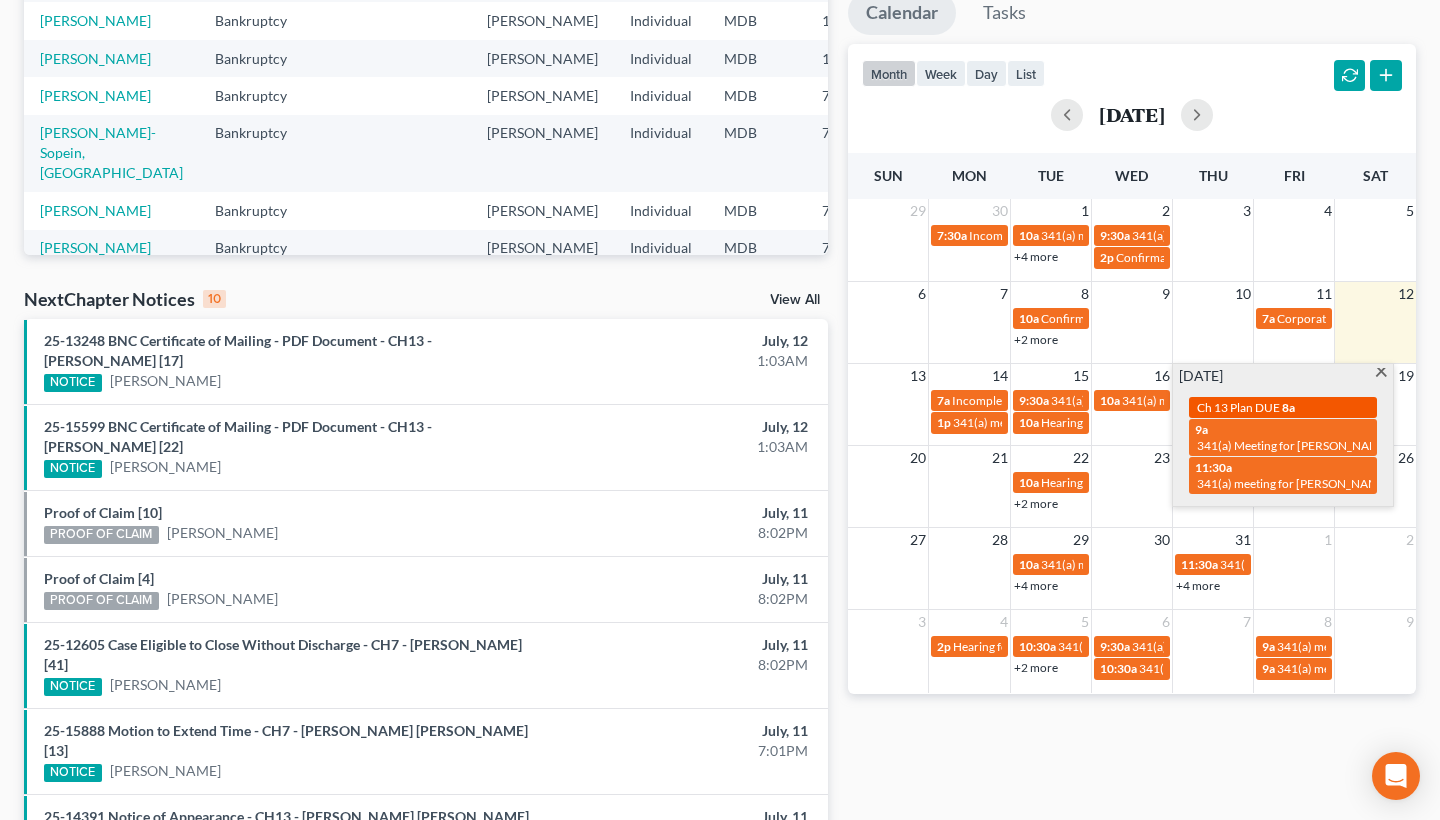 click on "Ch 13 Plan DUE" at bounding box center [1238, 407] 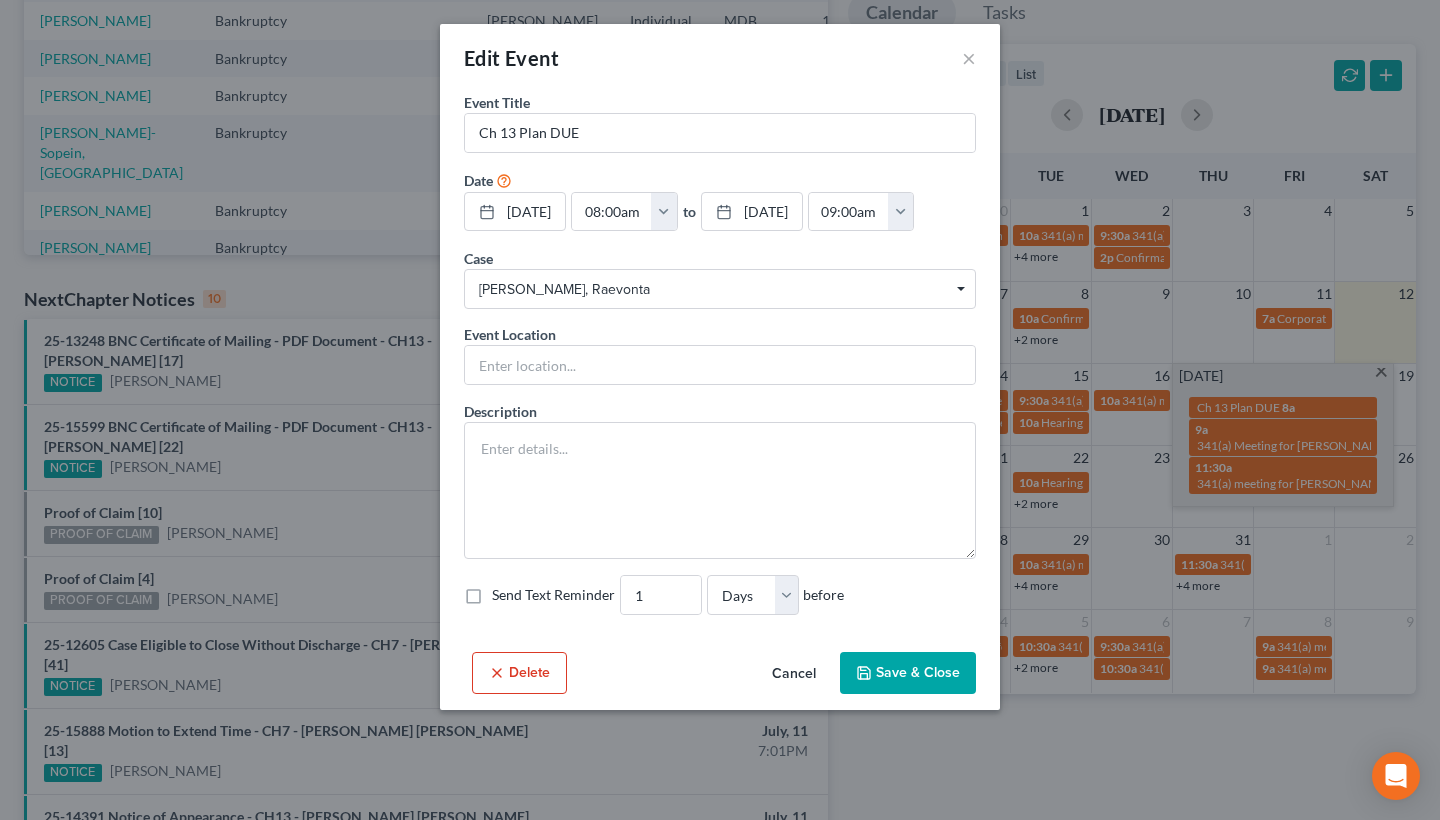 click on "Cancel" at bounding box center [794, 674] 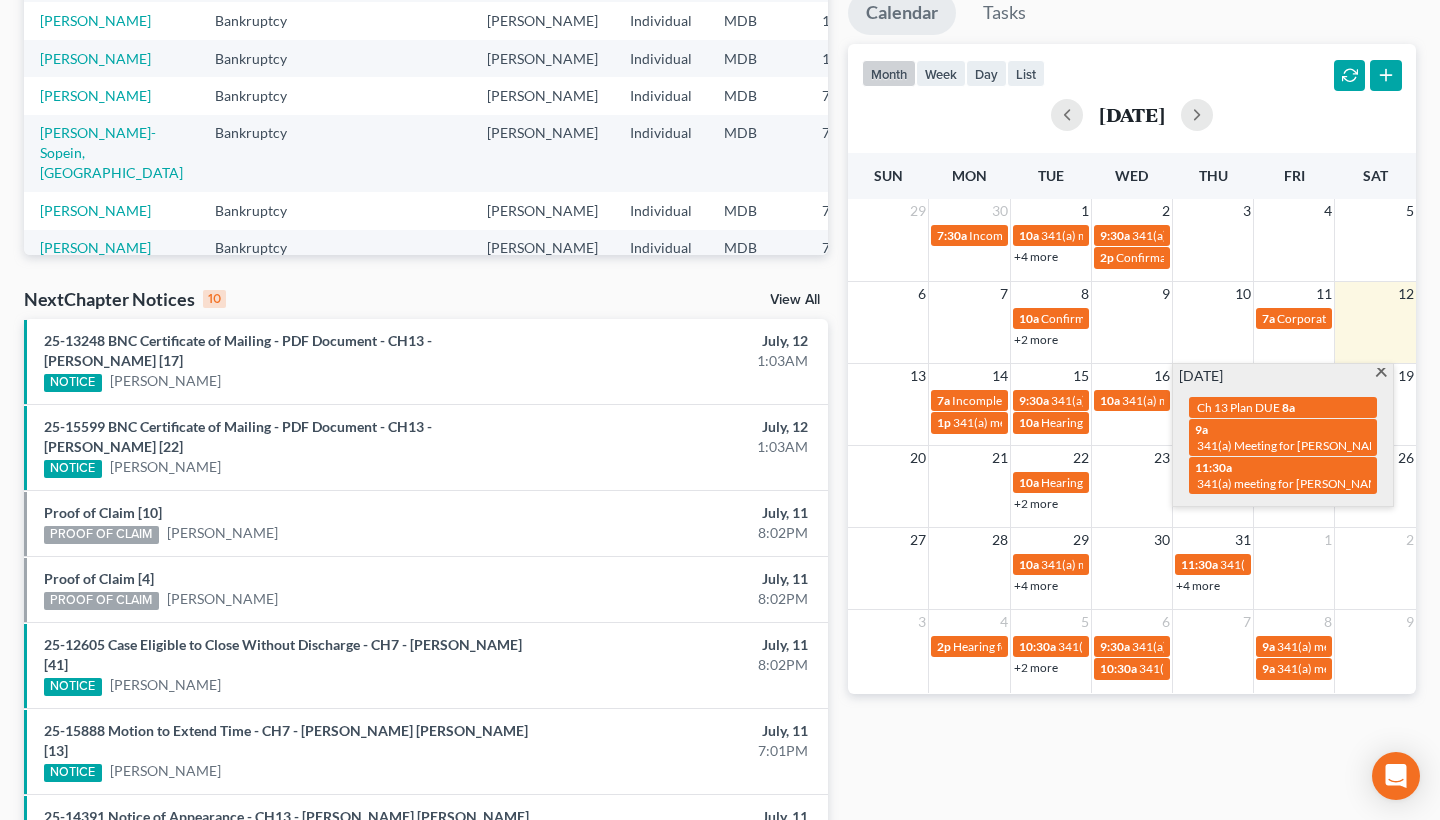 click at bounding box center [1381, 374] 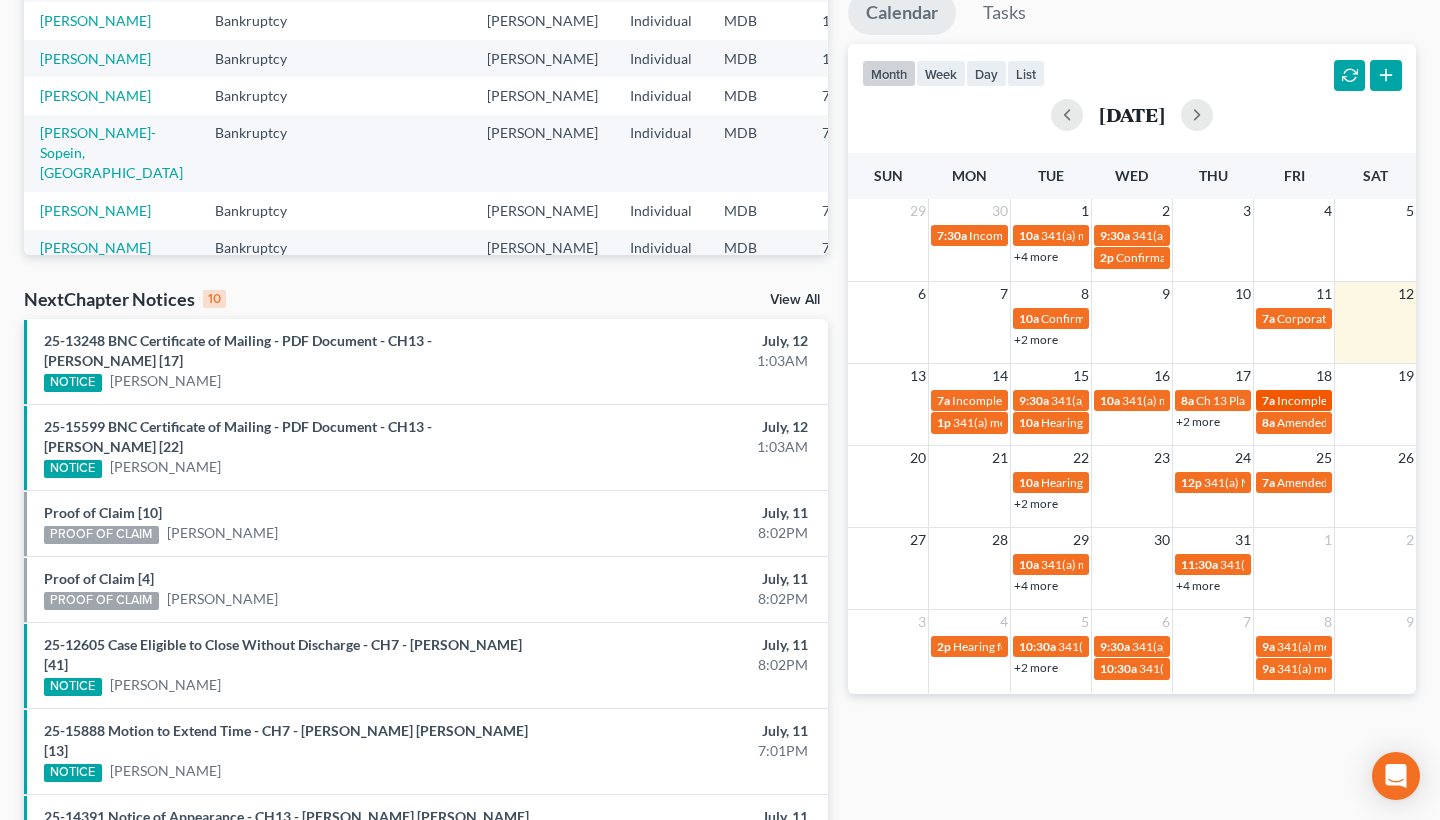 click on "Incomplete Docs DUE" at bounding box center [1335, 400] 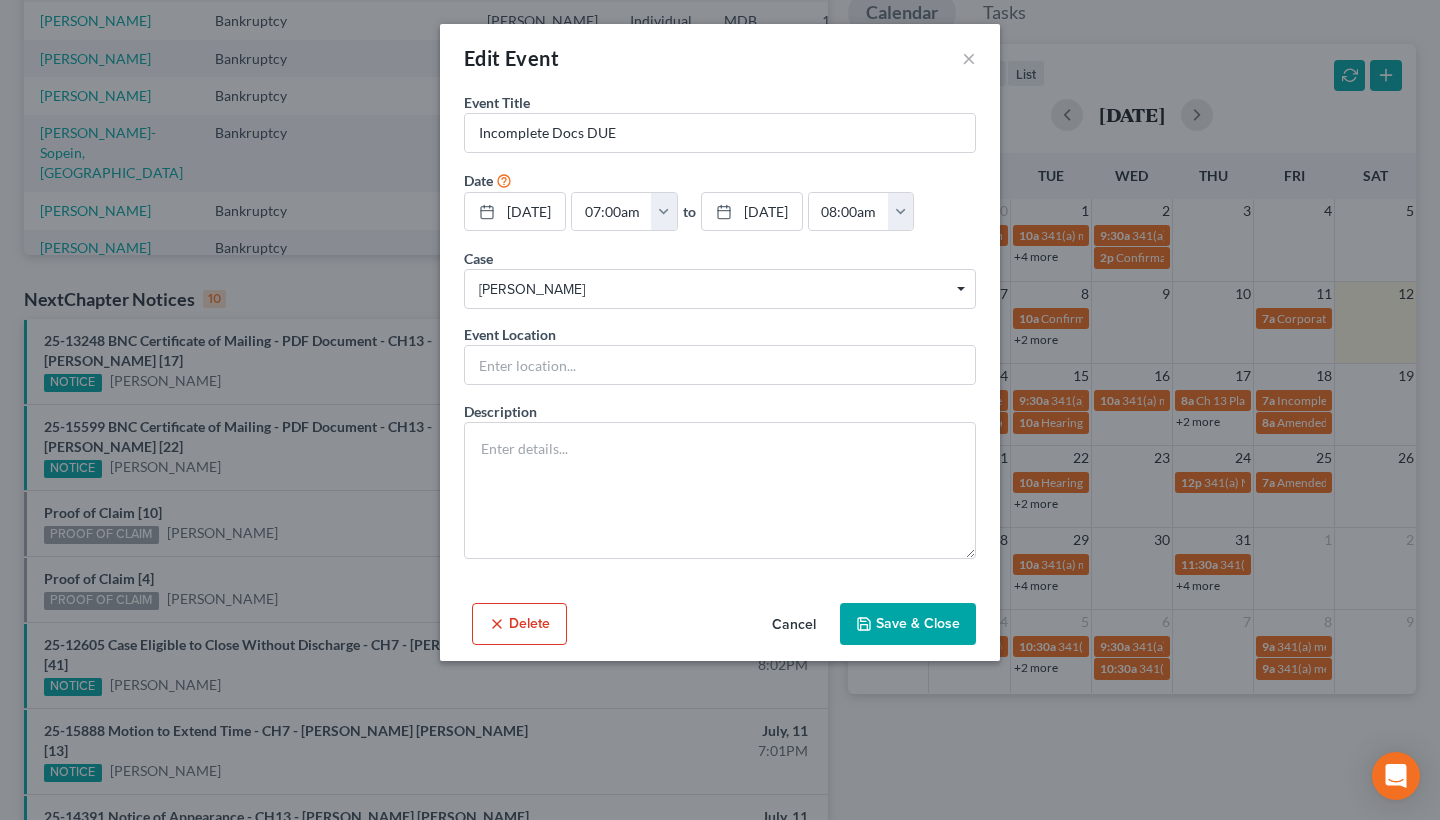 click on "Cancel" at bounding box center [794, 625] 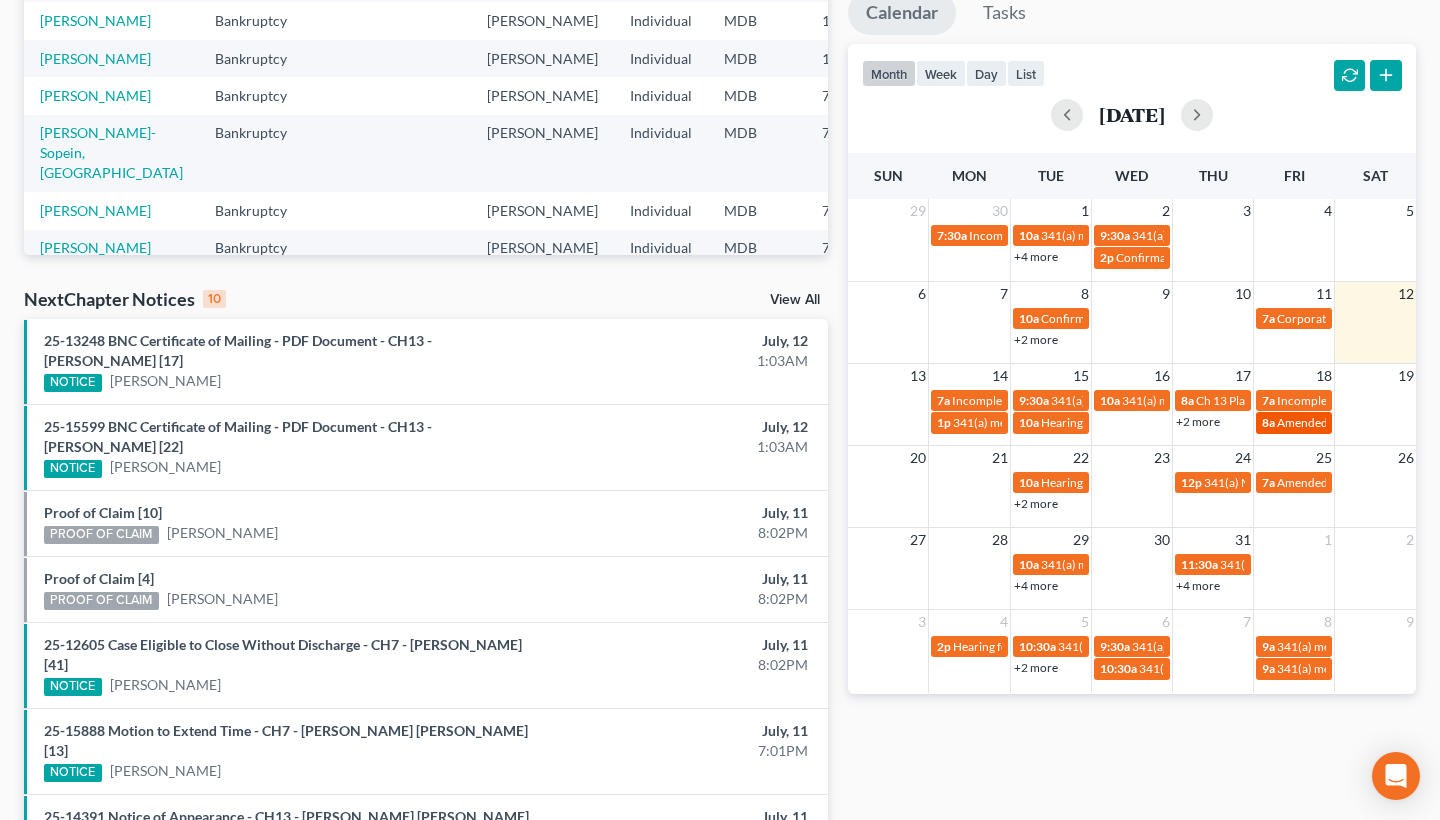 click on "8a" at bounding box center [1268, 422] 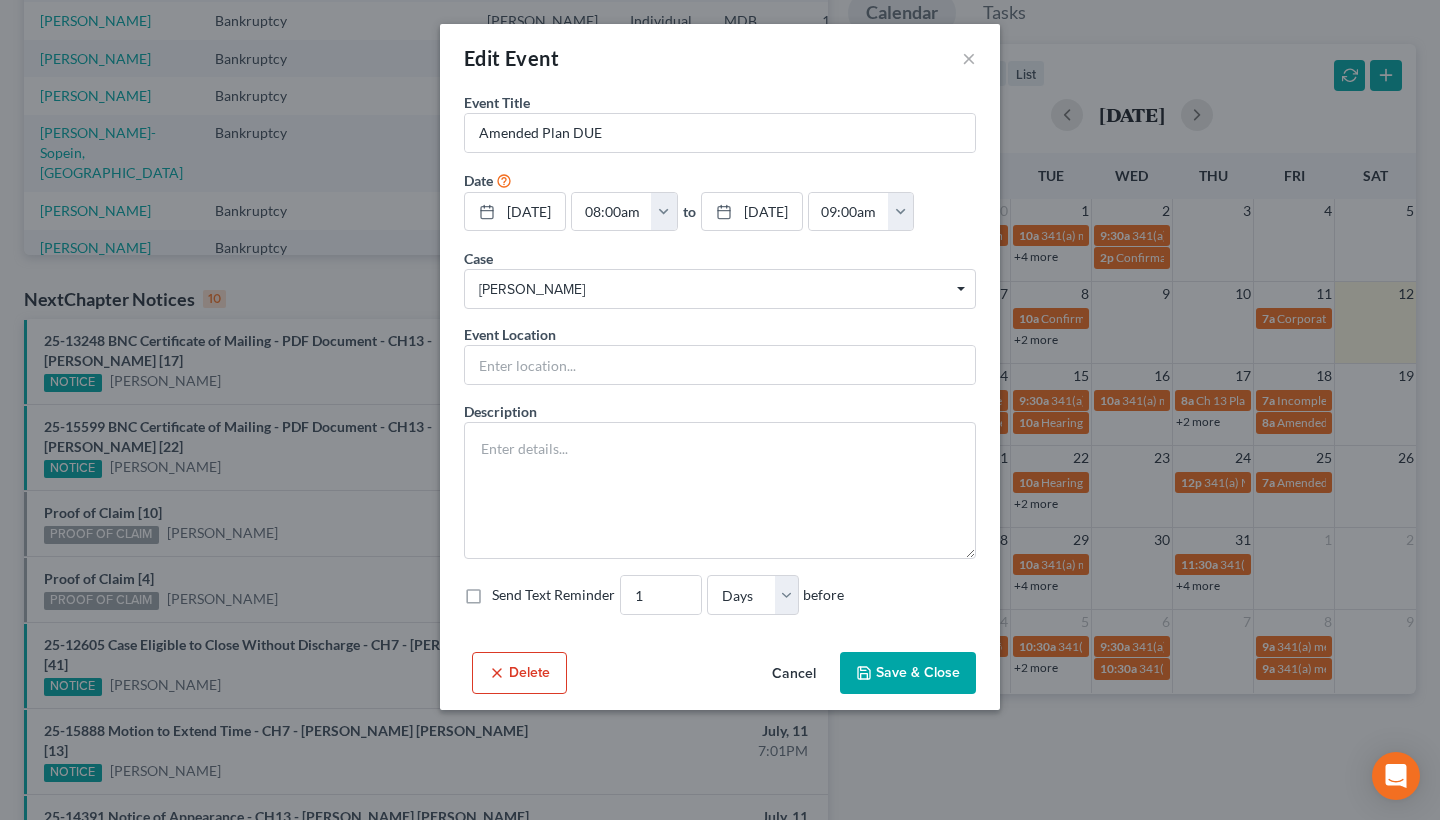 click on "Cancel" at bounding box center [794, 674] 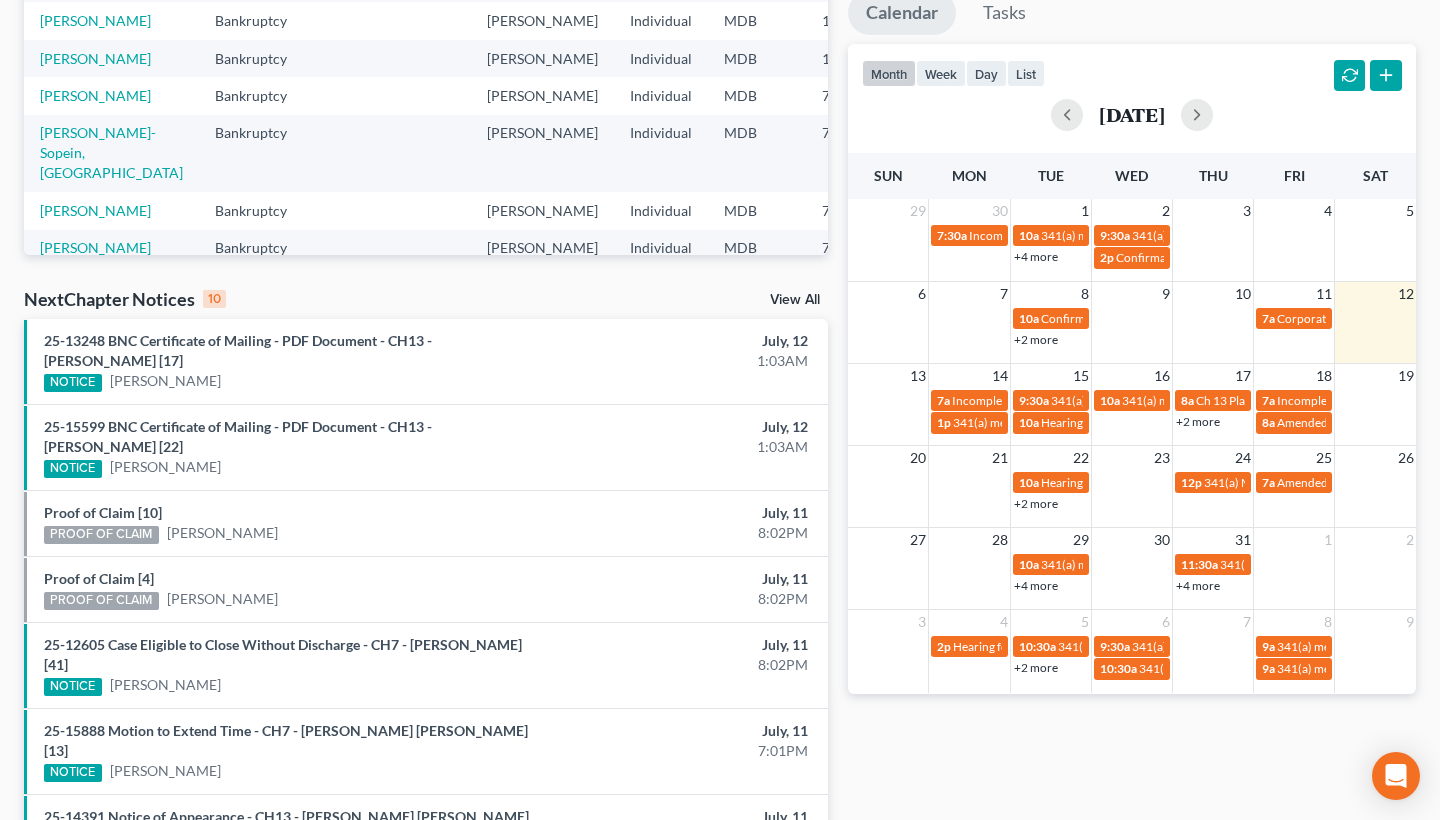 click on "+2 more" at bounding box center [1036, 503] 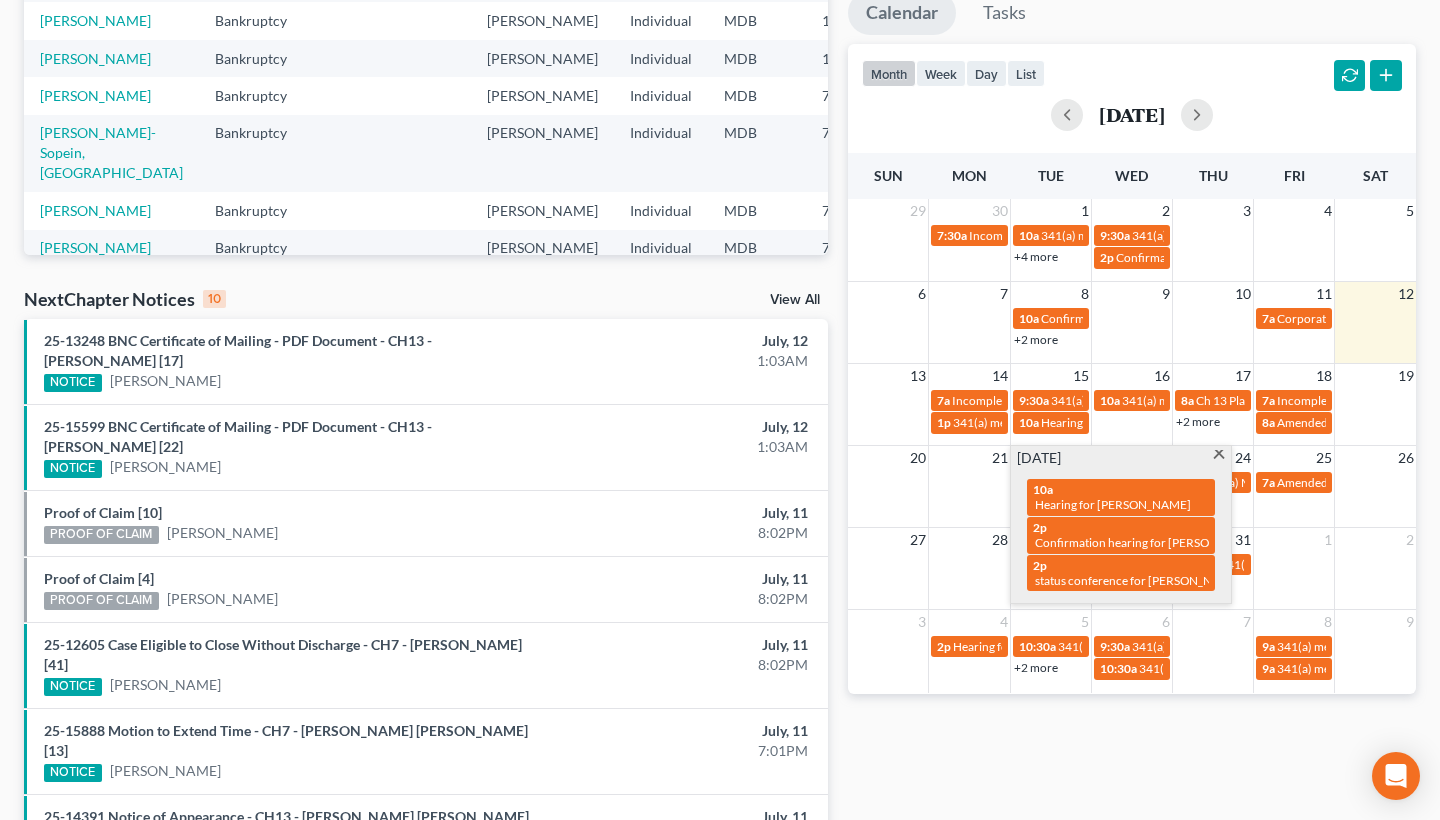 click at bounding box center [1218, 456] 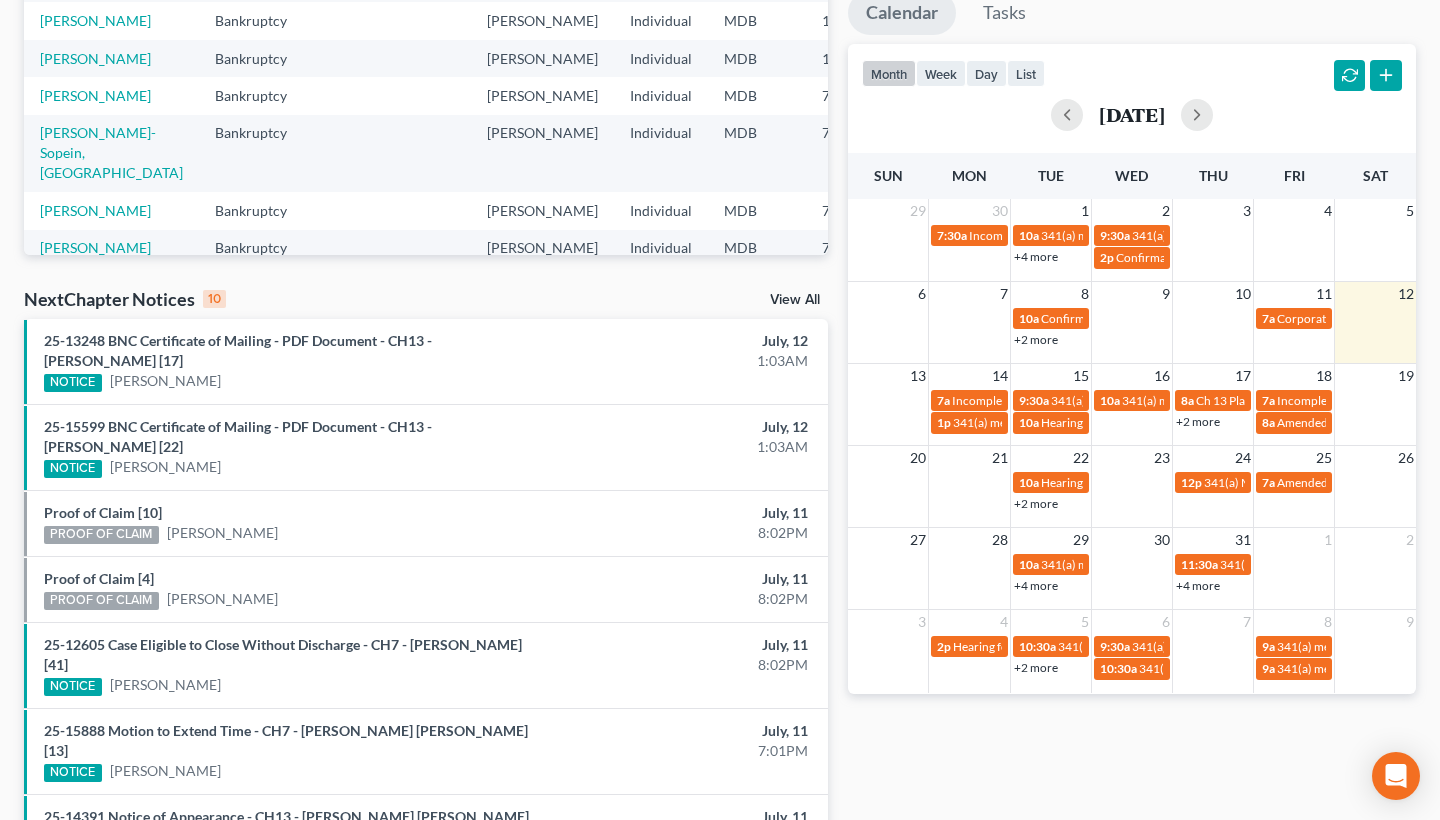 click on "25-14630" at bounding box center (954, -54) 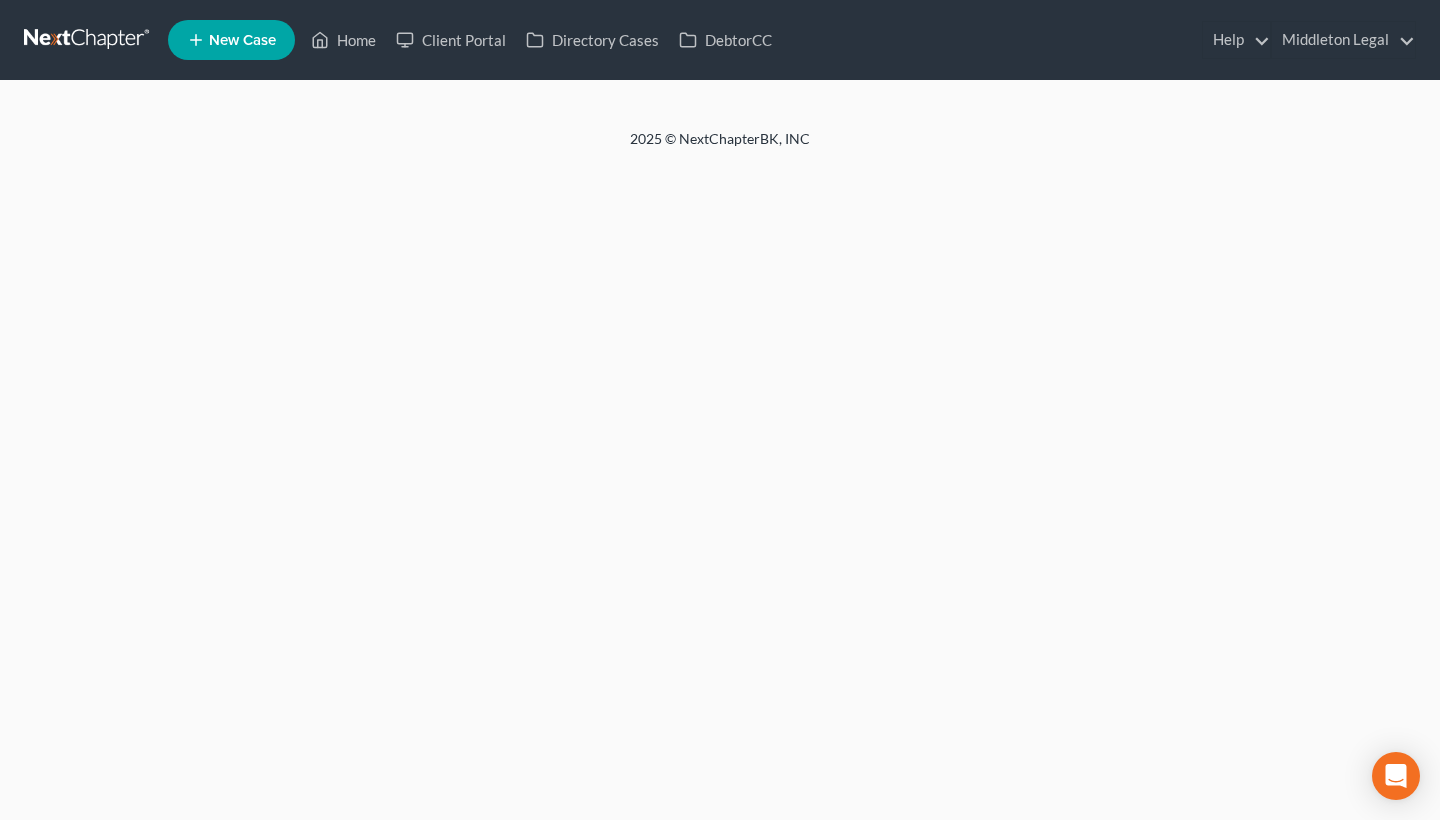 scroll, scrollTop: 0, scrollLeft: 0, axis: both 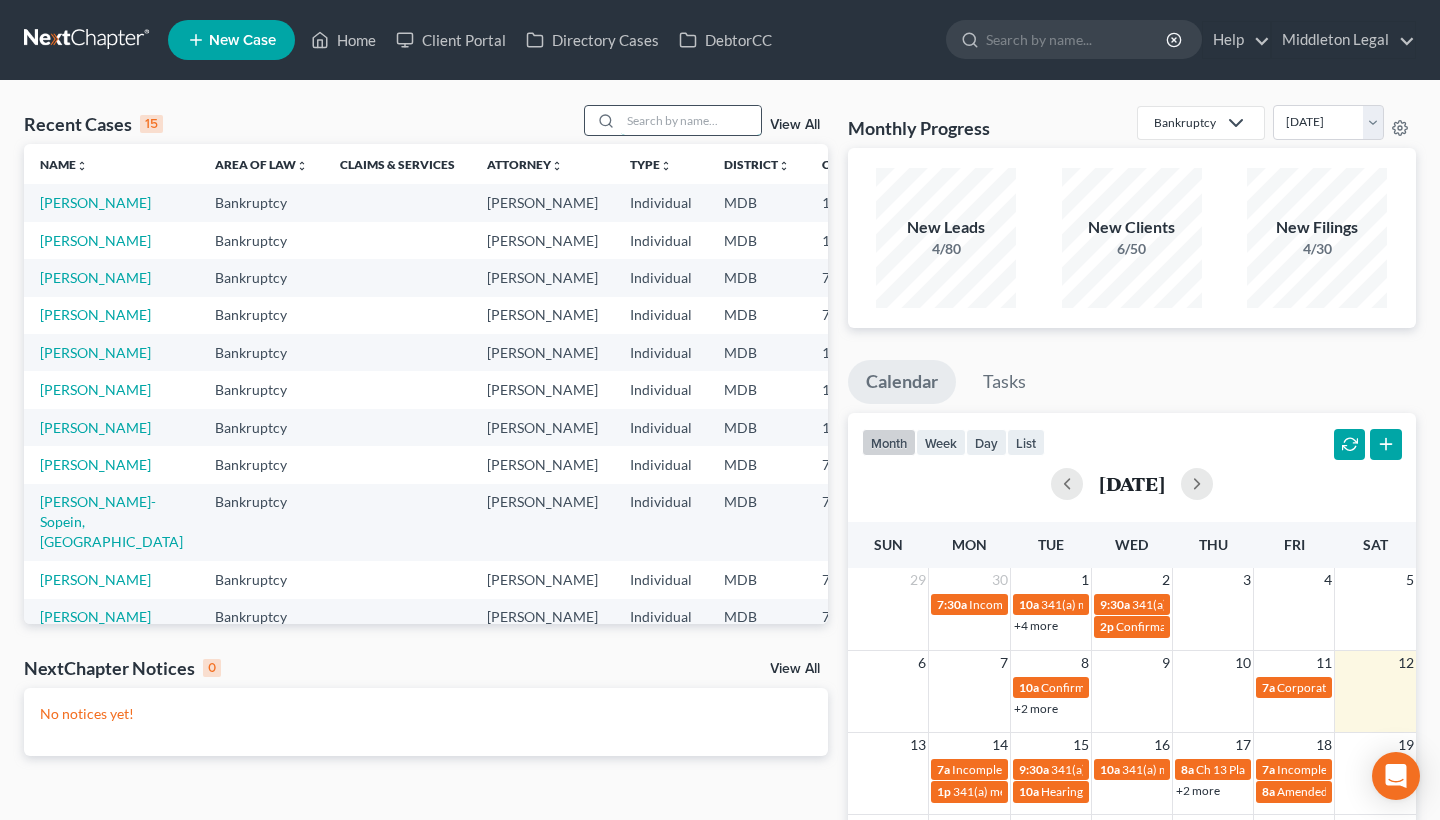click at bounding box center [691, 120] 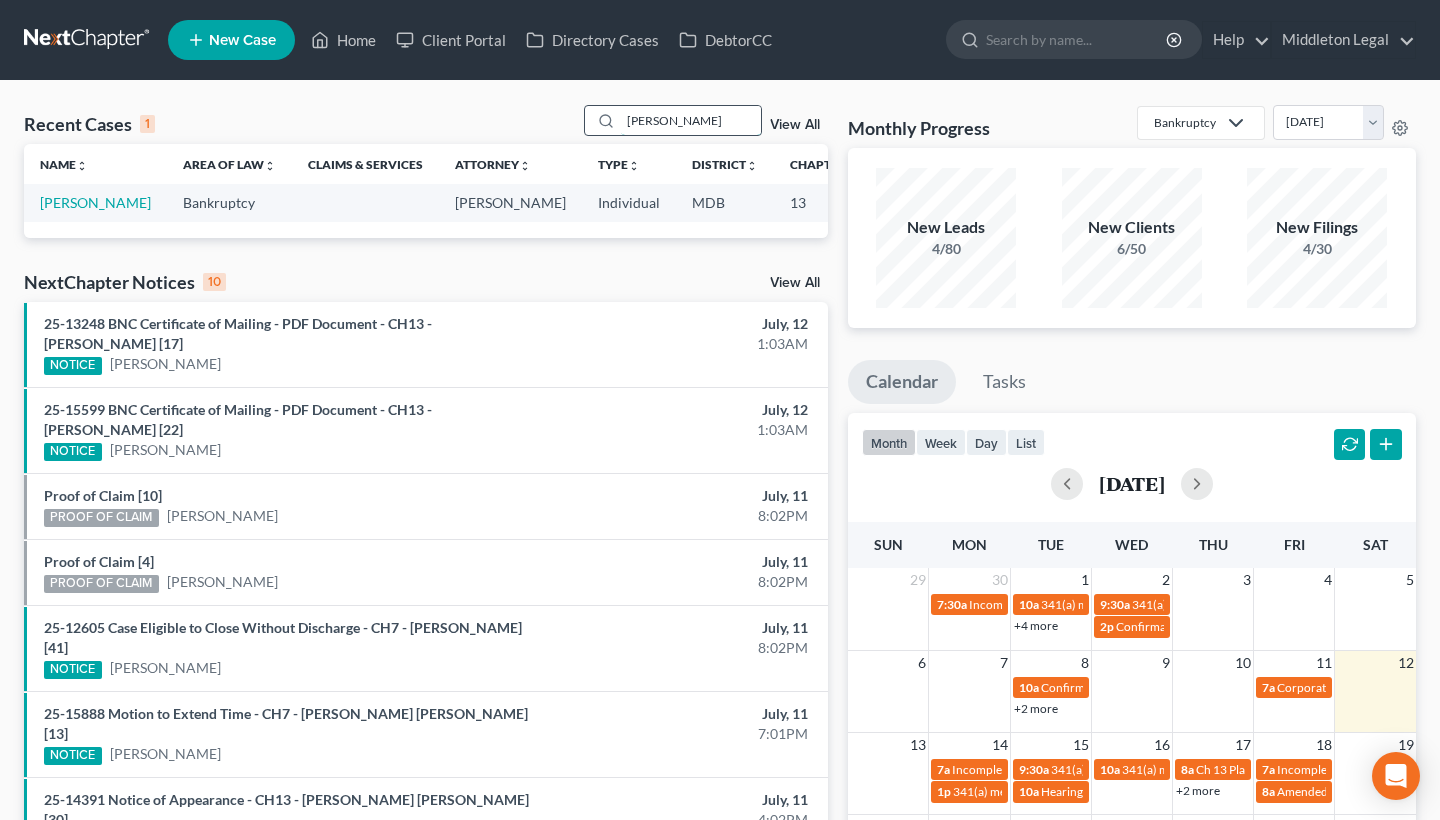 type on "[PERSON_NAME]" 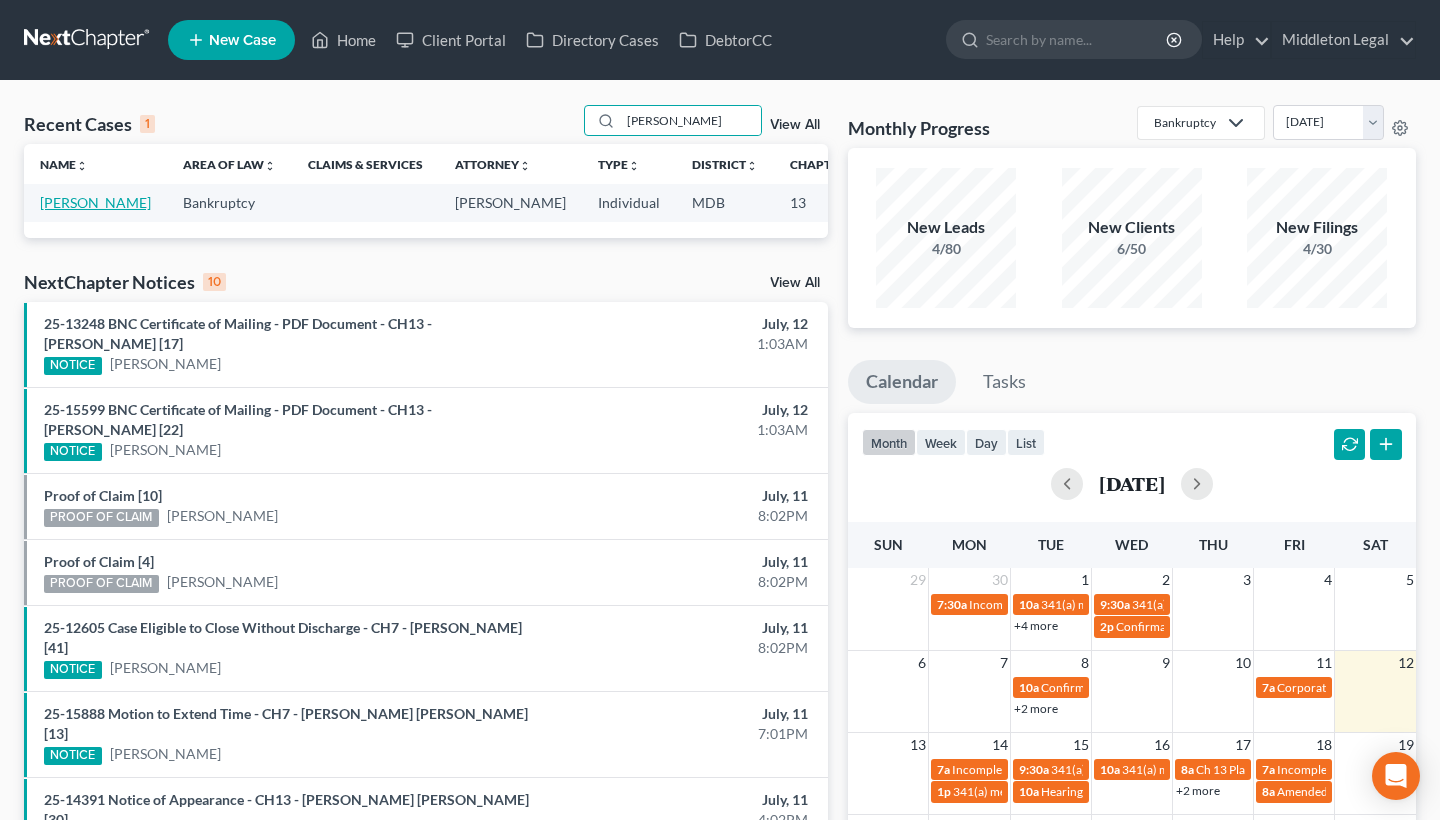 drag, startPoint x: 670, startPoint y: 118, endPoint x: 51, endPoint y: 225, distance: 628.17993 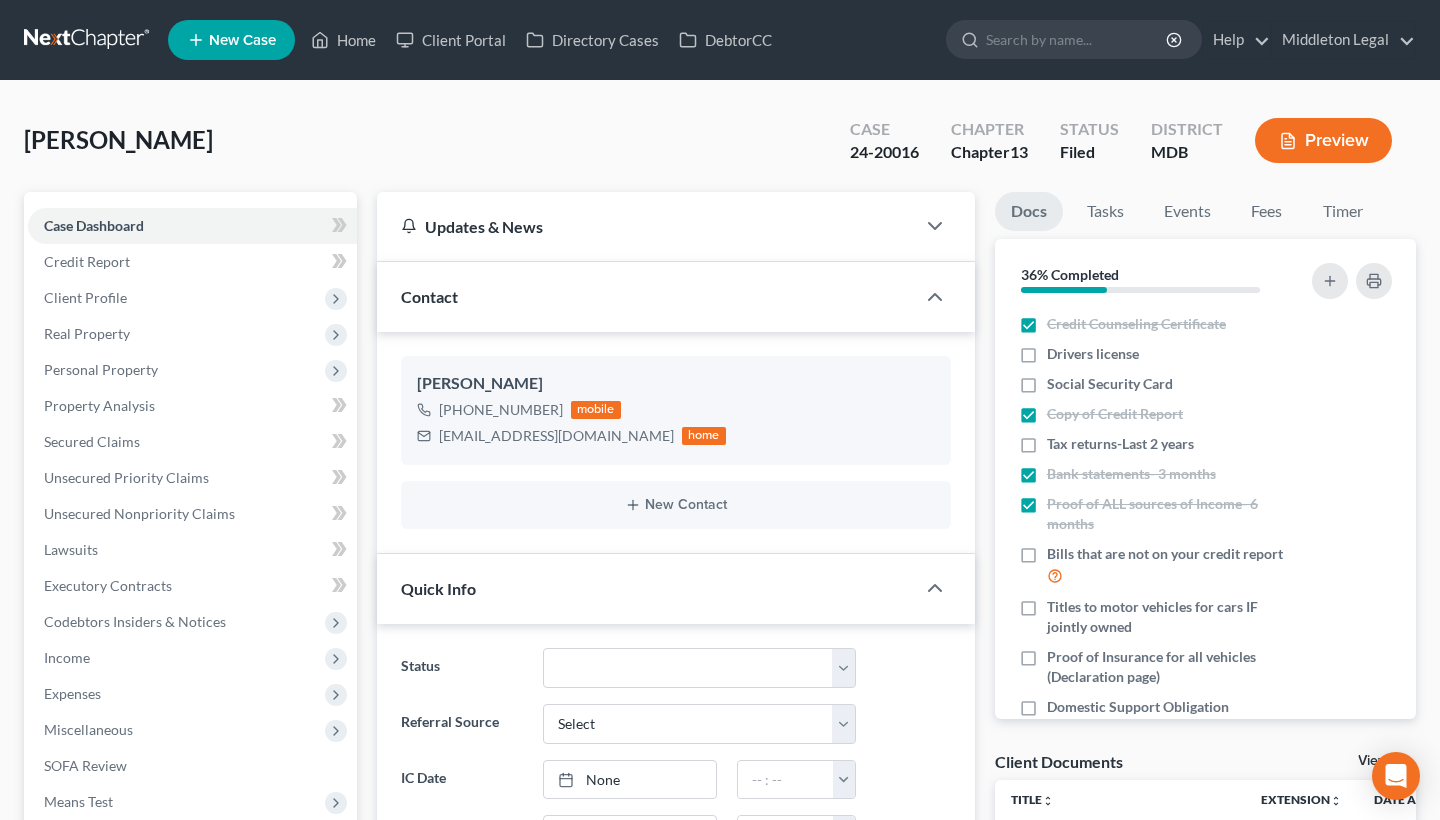 scroll, scrollTop: 2548, scrollLeft: 0, axis: vertical 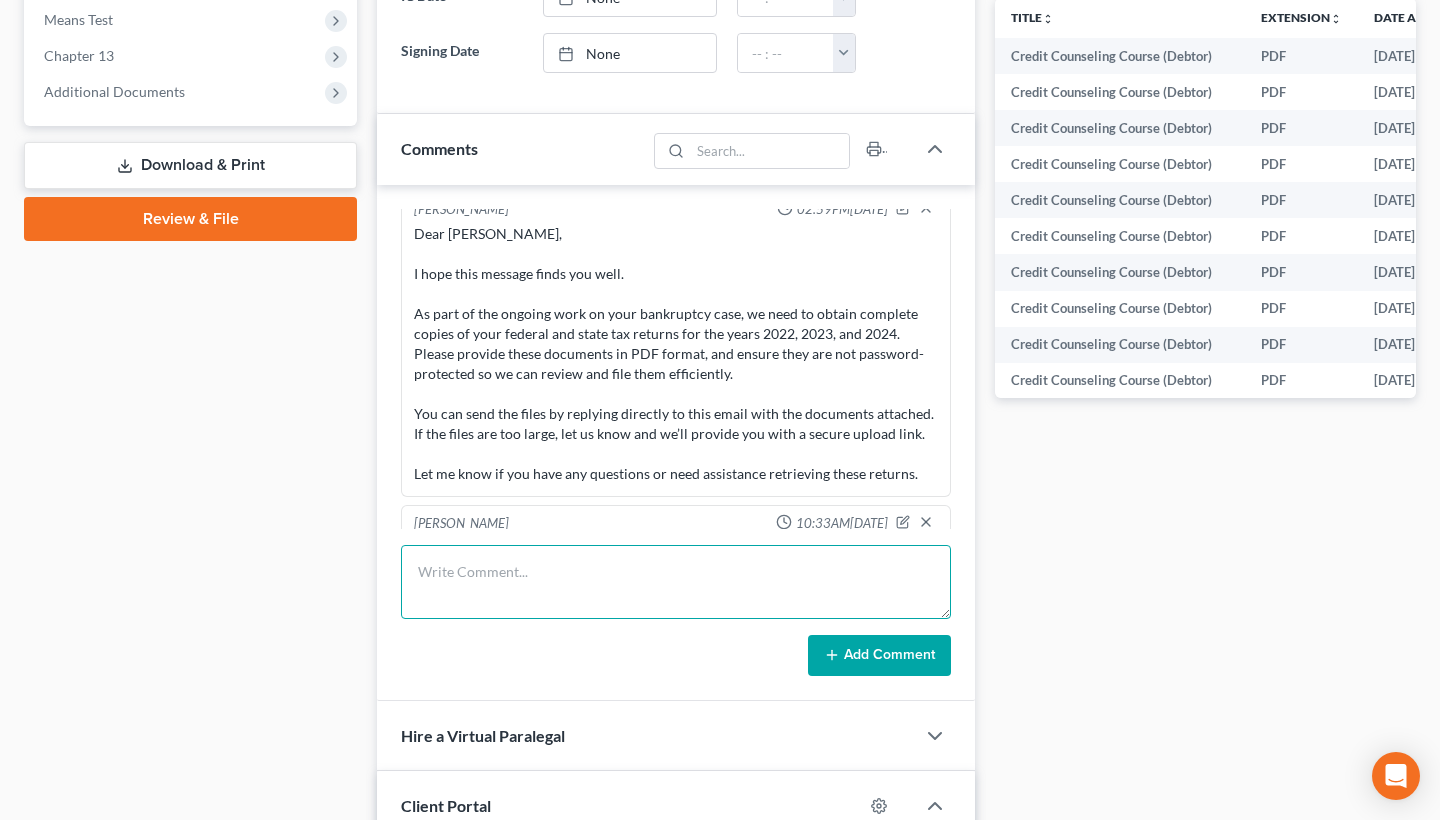click at bounding box center (676, 582) 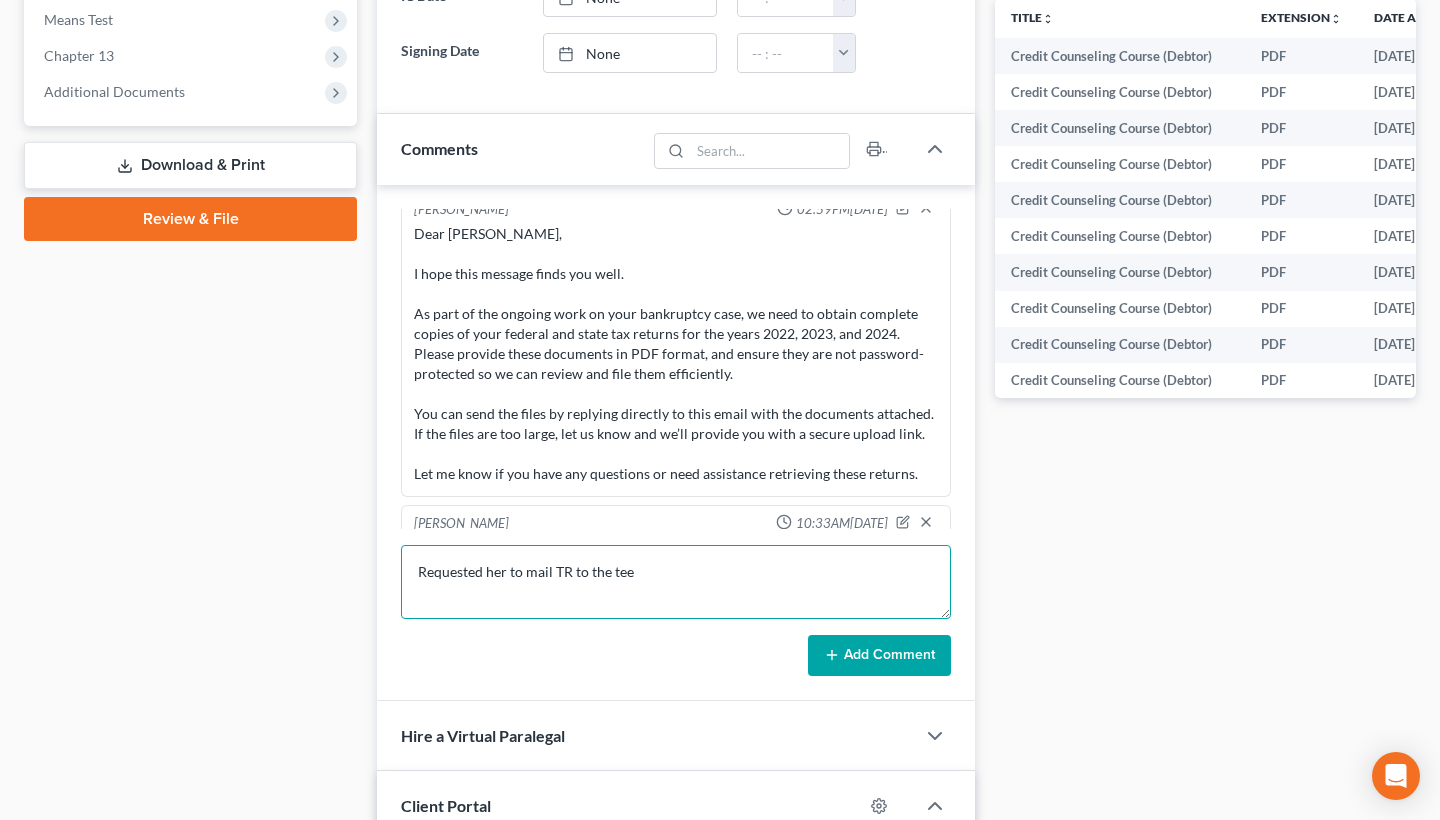 type on "Requested her to mail TR to the tee" 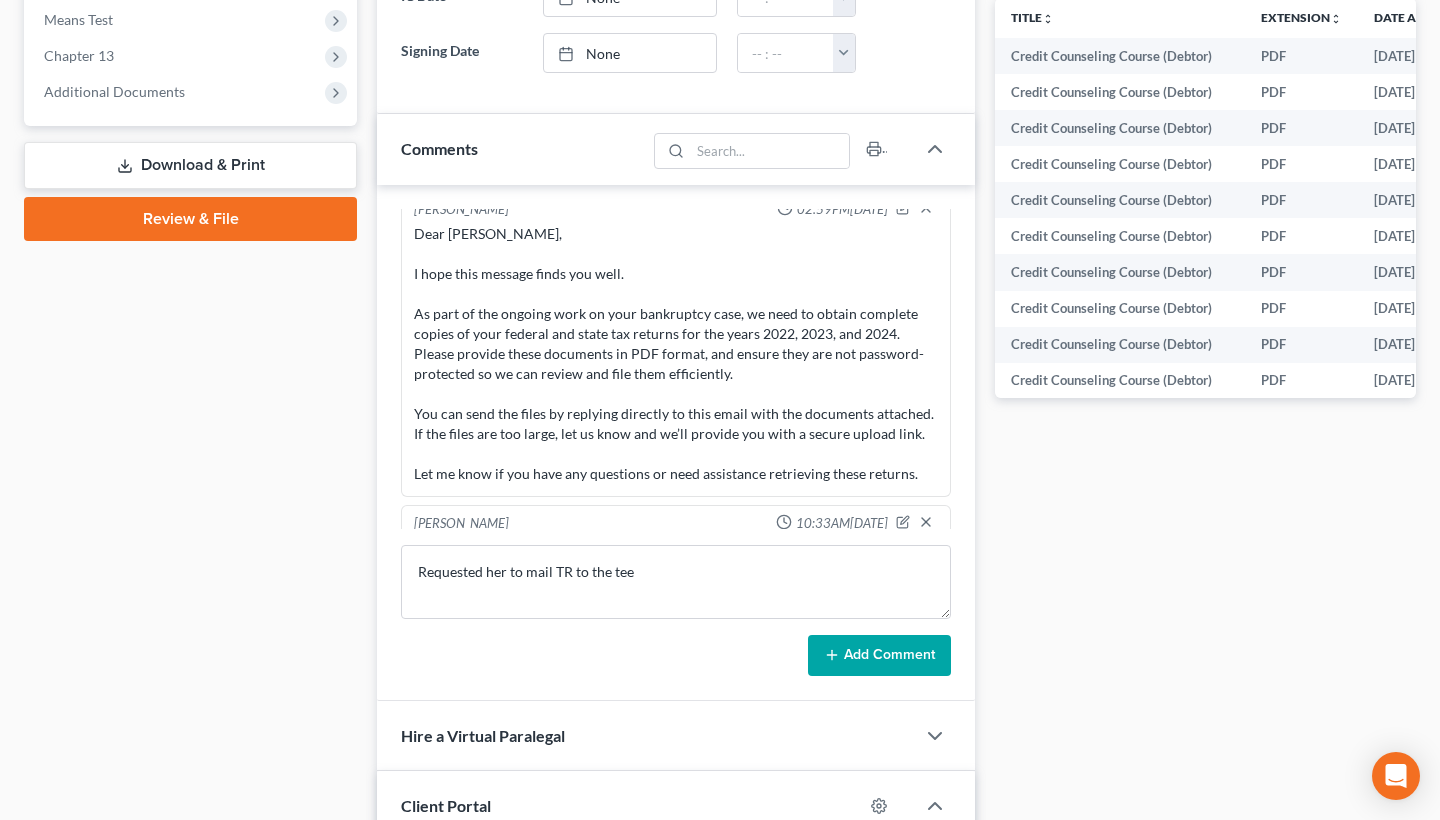 click on "Add Comment" at bounding box center (879, 656) 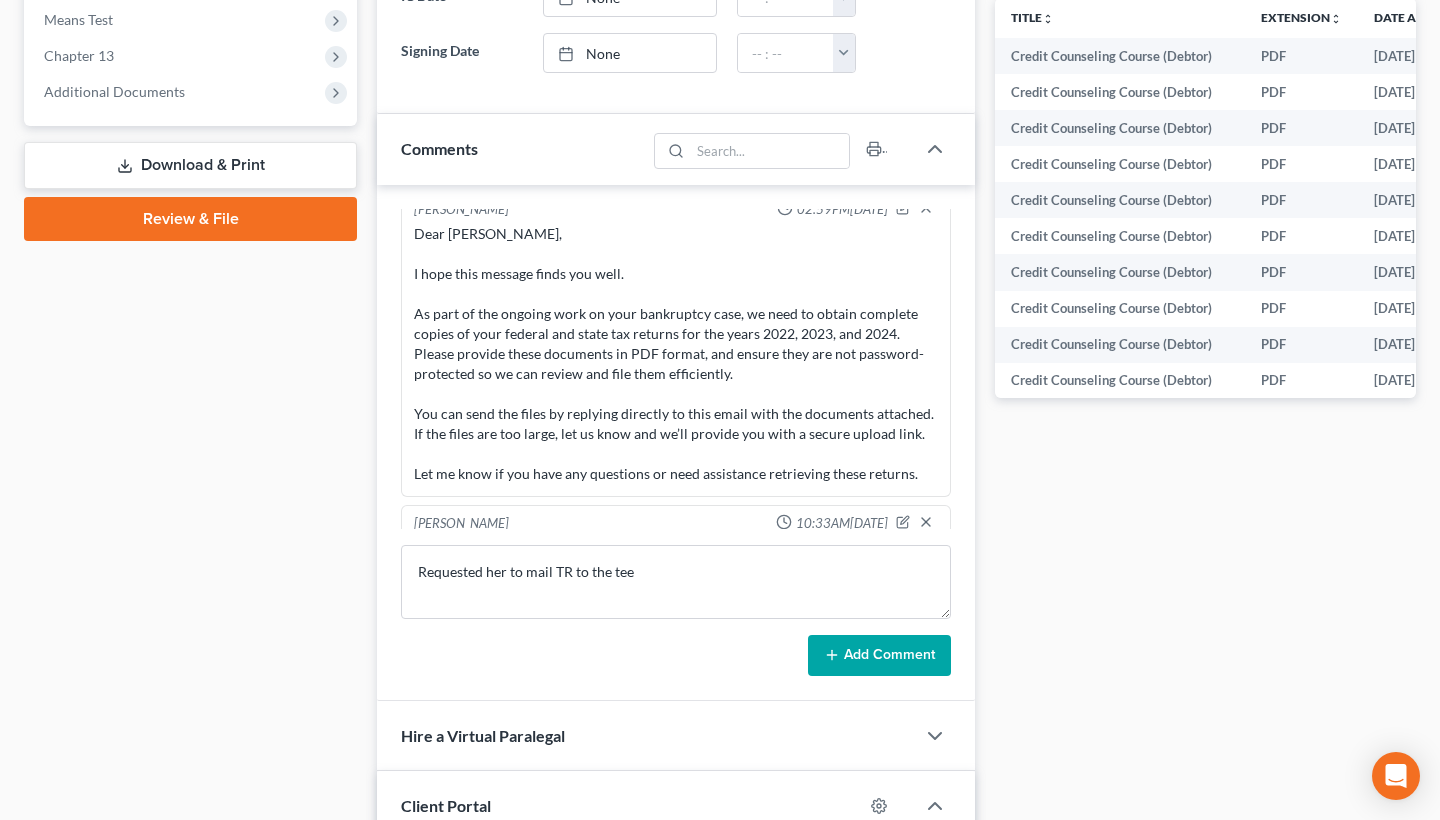 type 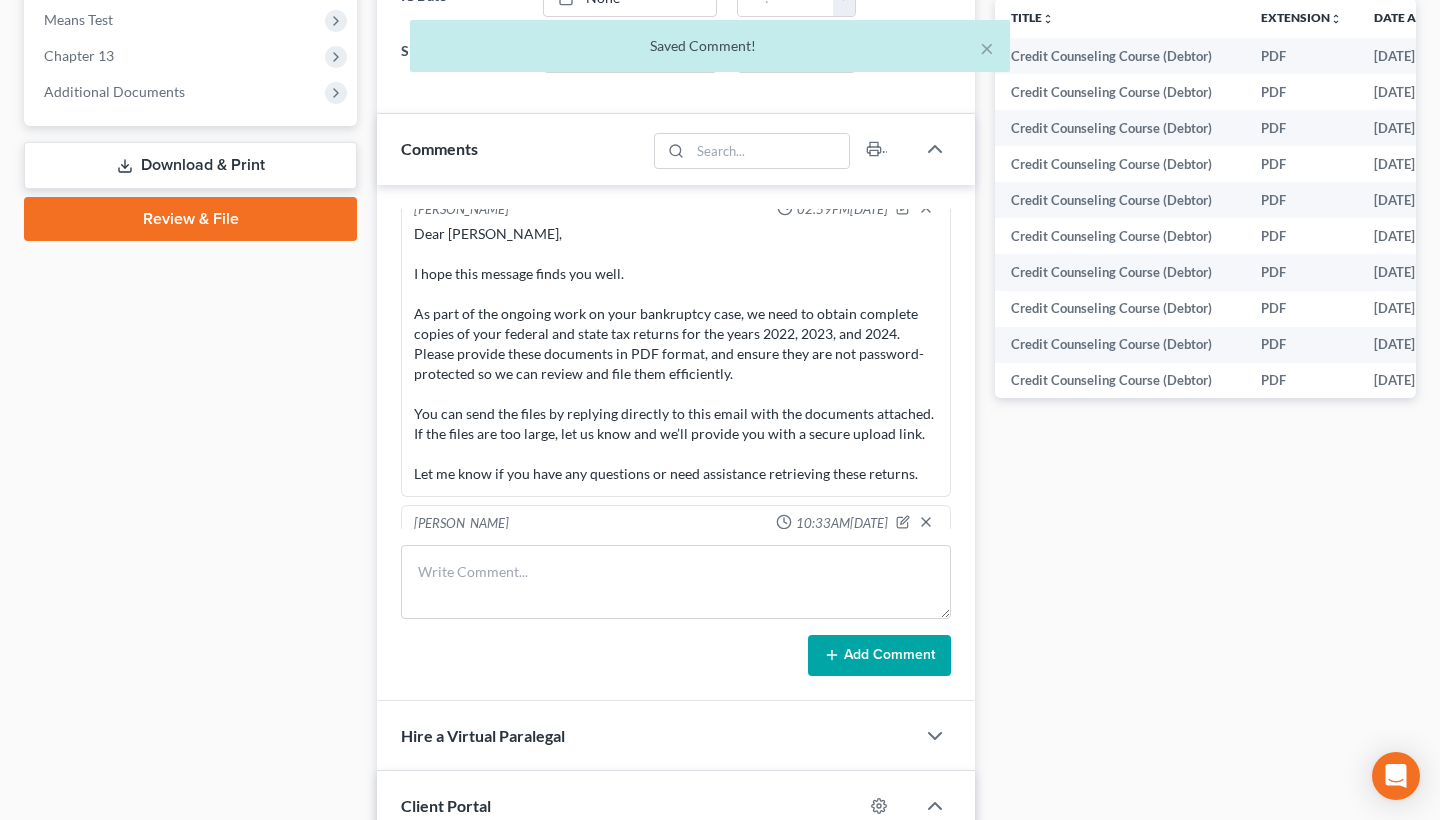 scroll, scrollTop: 2622, scrollLeft: 0, axis: vertical 